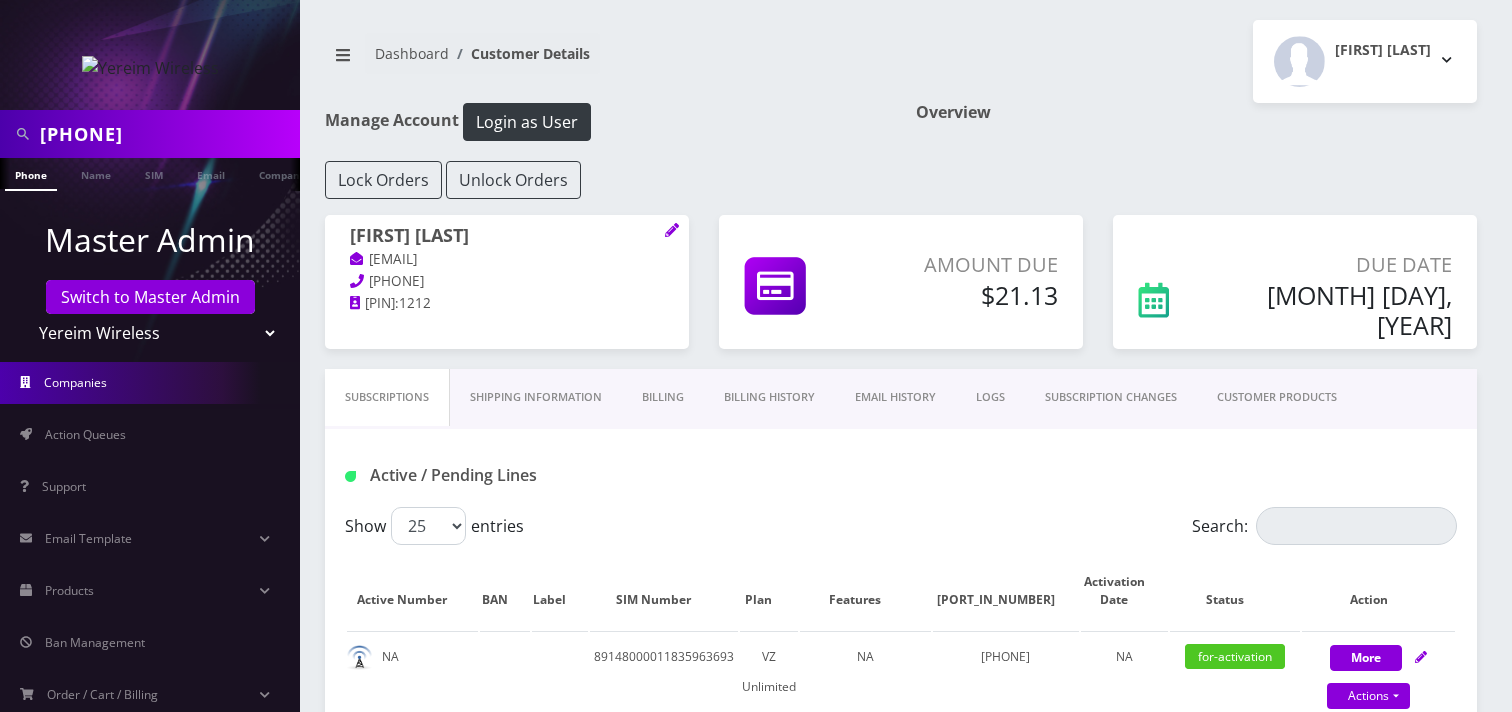 scroll, scrollTop: 0, scrollLeft: 0, axis: both 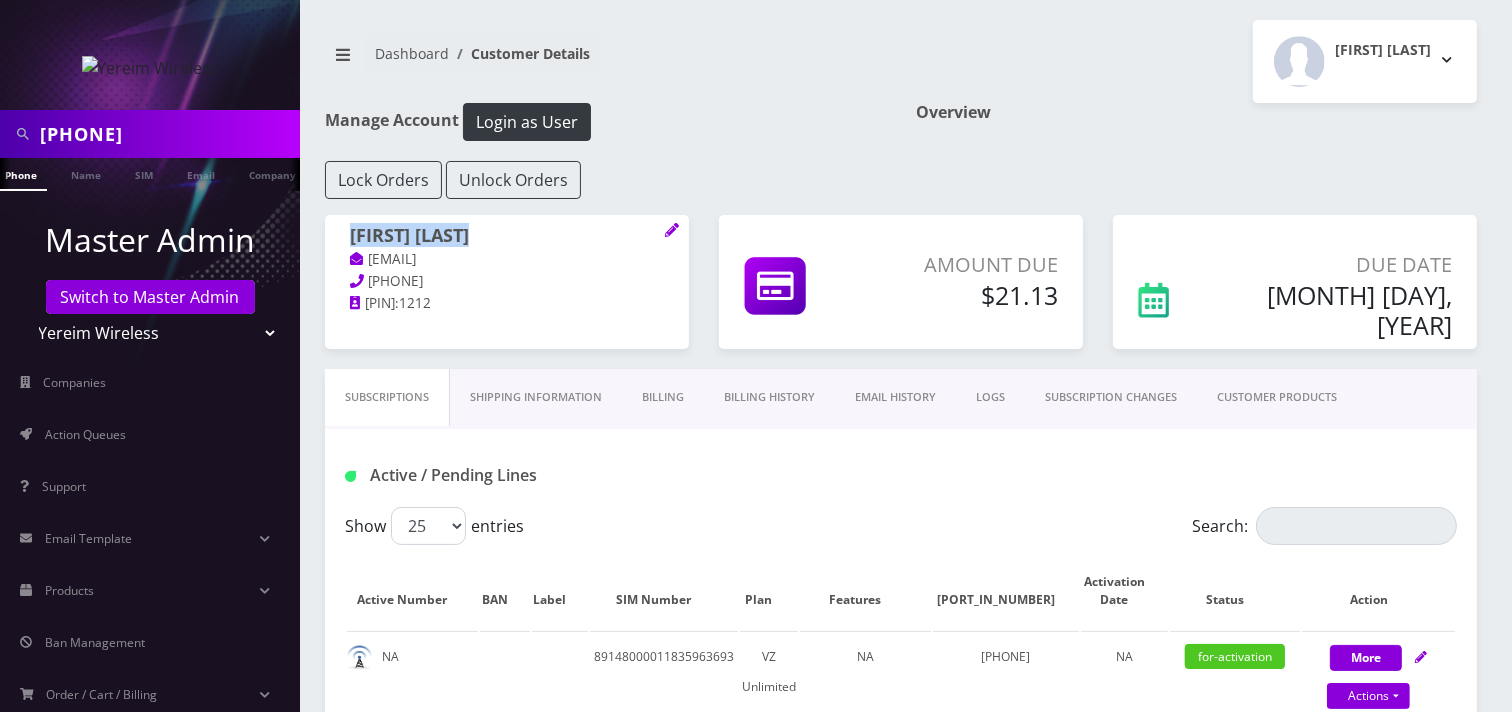 click on "Teltik Production
My Link Mobile
VennMobile
Unlimited Advanced LTE
Rexing Inc
DeafCell LLC
OneTouch GPS
Diamond Wireless LLC
All Choice Connect
Amcest Corp
IoT
Shluchim Assist
ConnectED Mobile
Innovative Communications
Home Away Secure
SIM Call Connecten Internet Rauch" at bounding box center [150, 333] 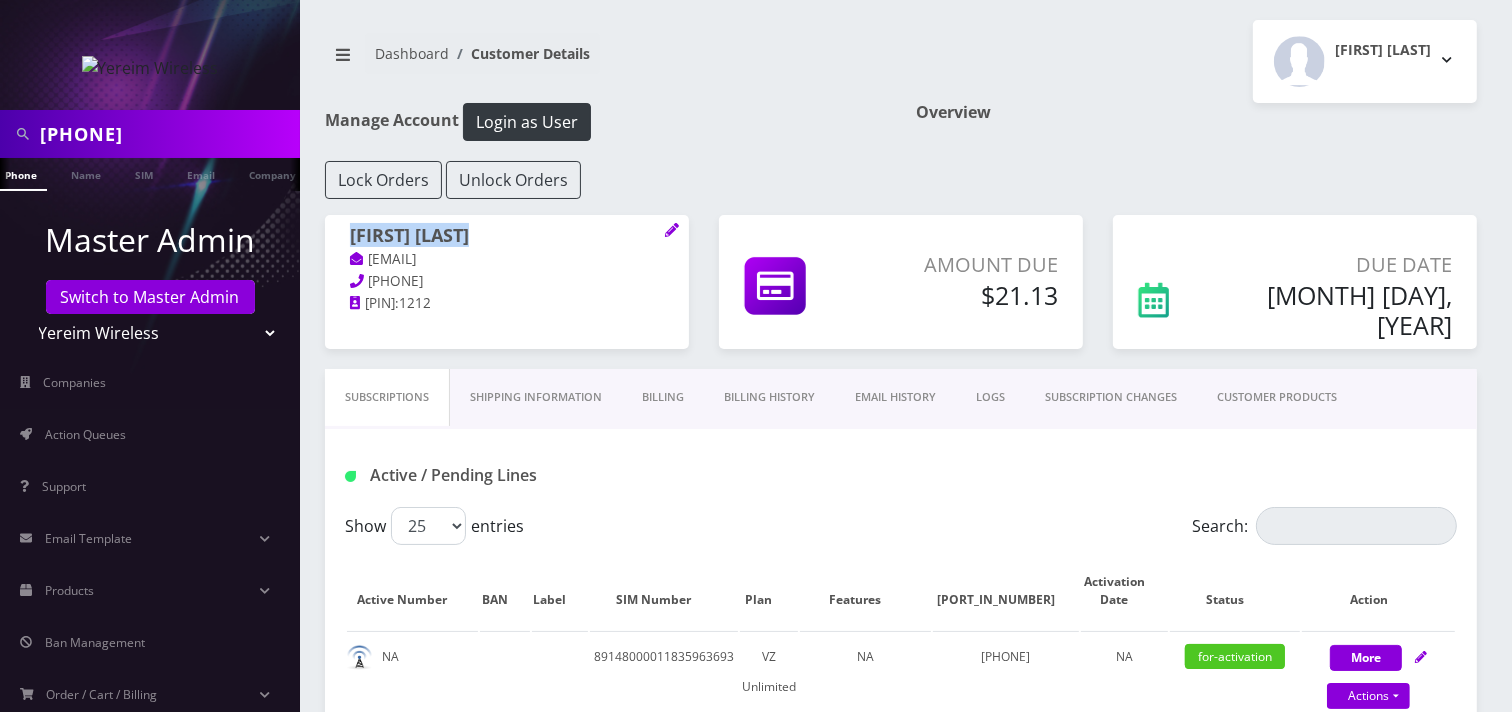 select on "23" 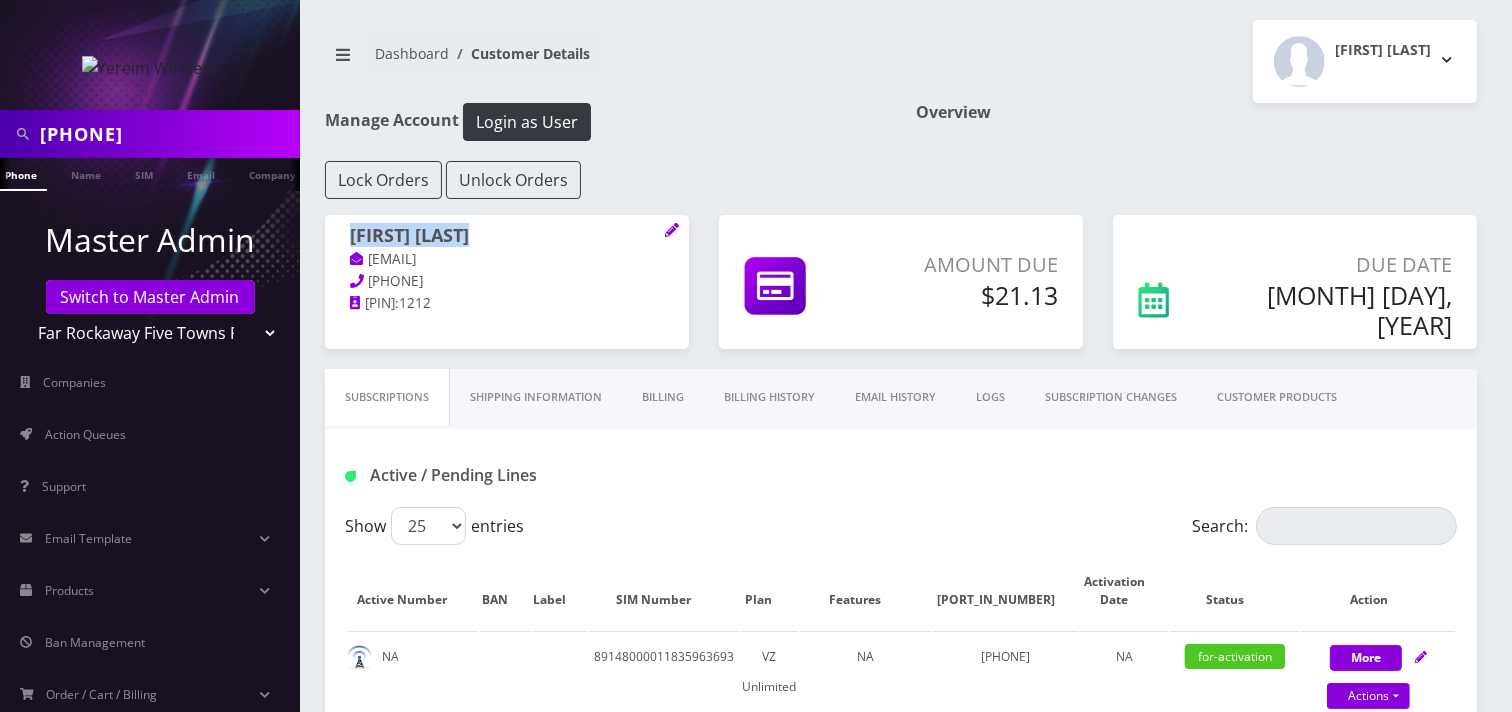 click on "Teltik Production
My Link Mobile
VennMobile
Unlimited Advanced LTE
Rexing Inc
DeafCell LLC
OneTouch GPS
Diamond Wireless LLC
All Choice Connect
Amcest Corp
IoT
Shluchim Assist
ConnectED Mobile
Innovative Communications
Home Away Secure
SIM Call Connecten Internet Rauch" at bounding box center [150, 333] 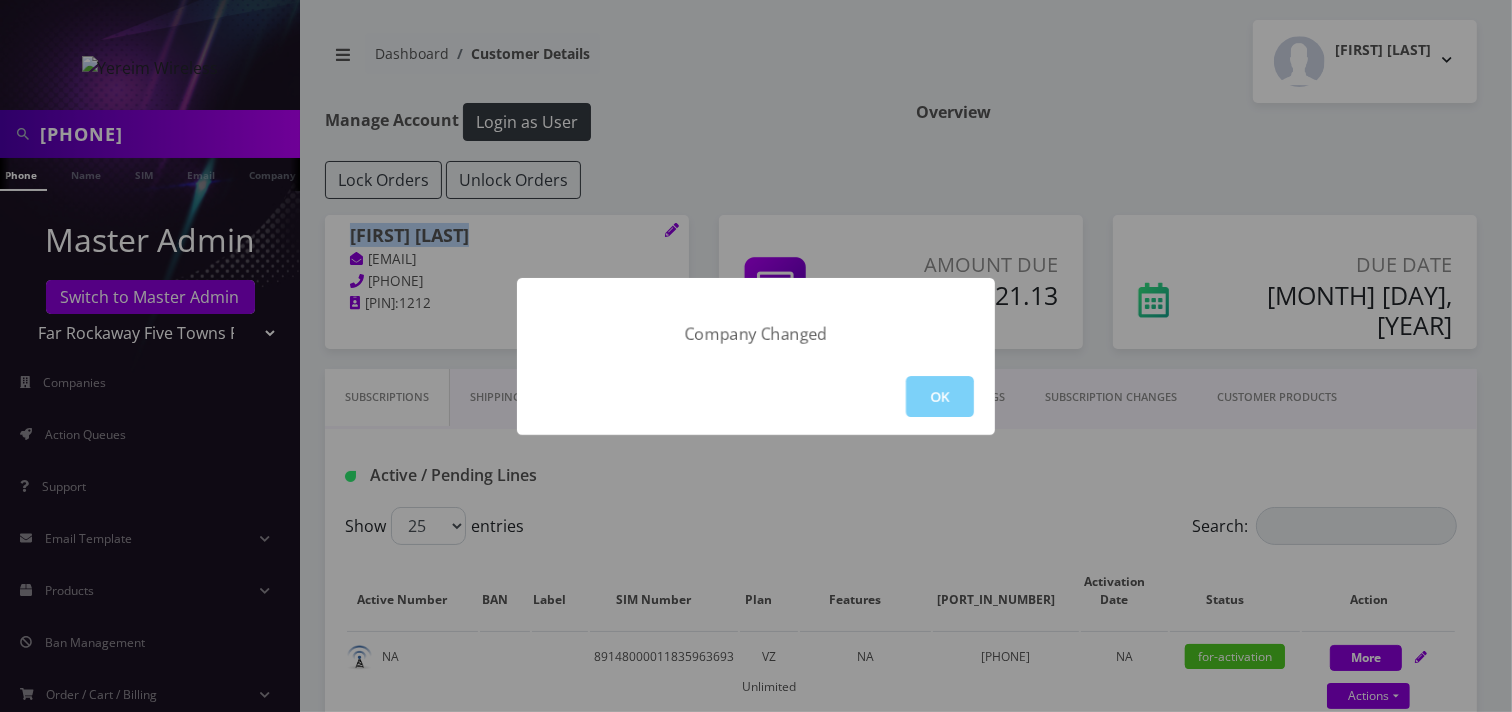 click on "OK" at bounding box center [940, 396] 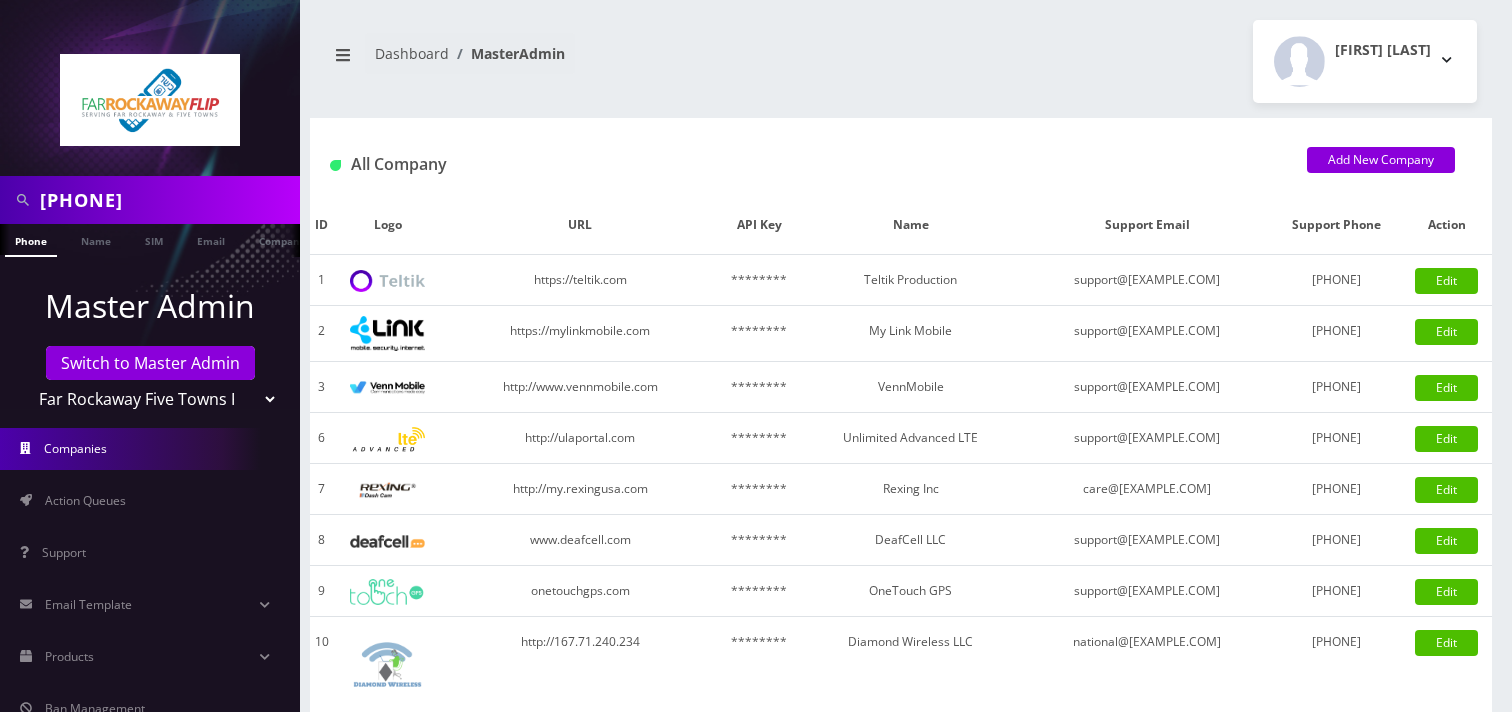 scroll, scrollTop: 0, scrollLeft: 0, axis: both 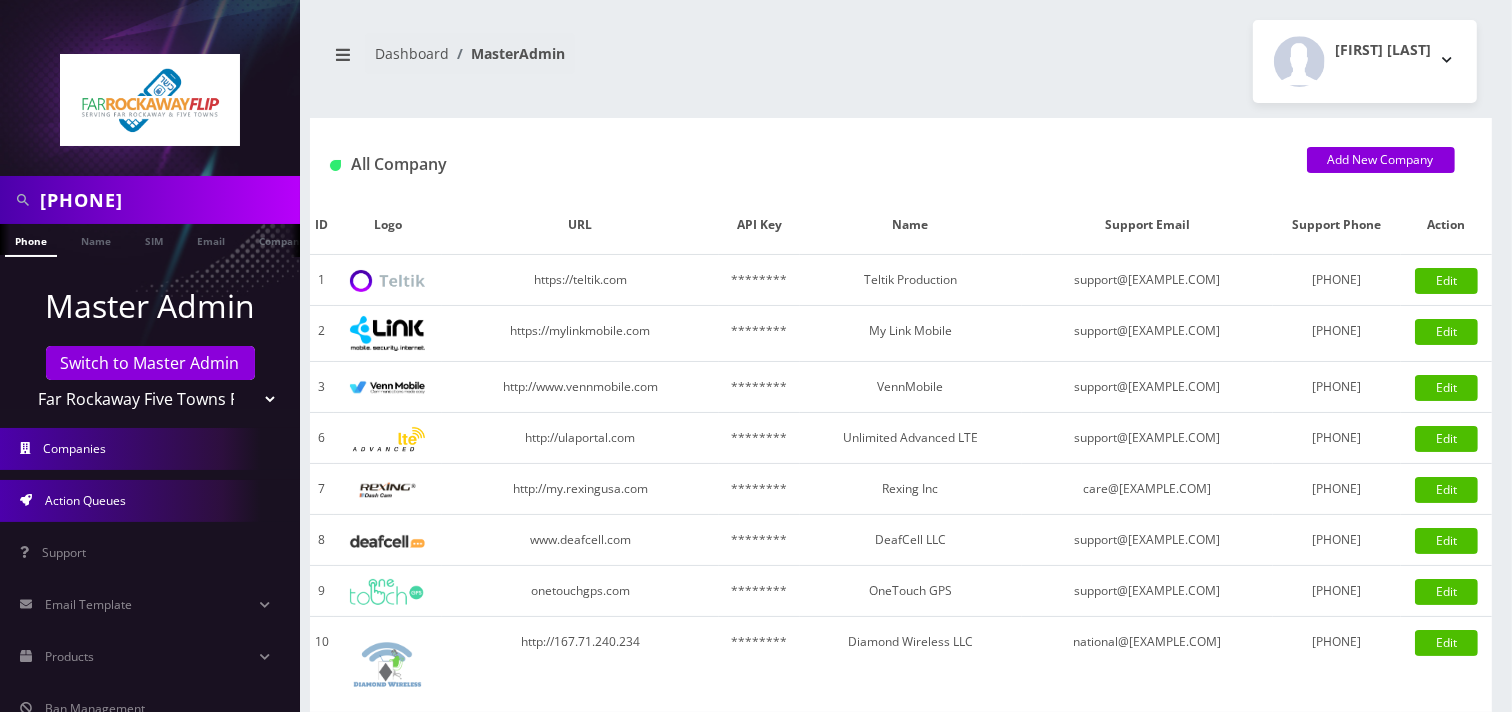click on "Action Queues" at bounding box center [150, 501] 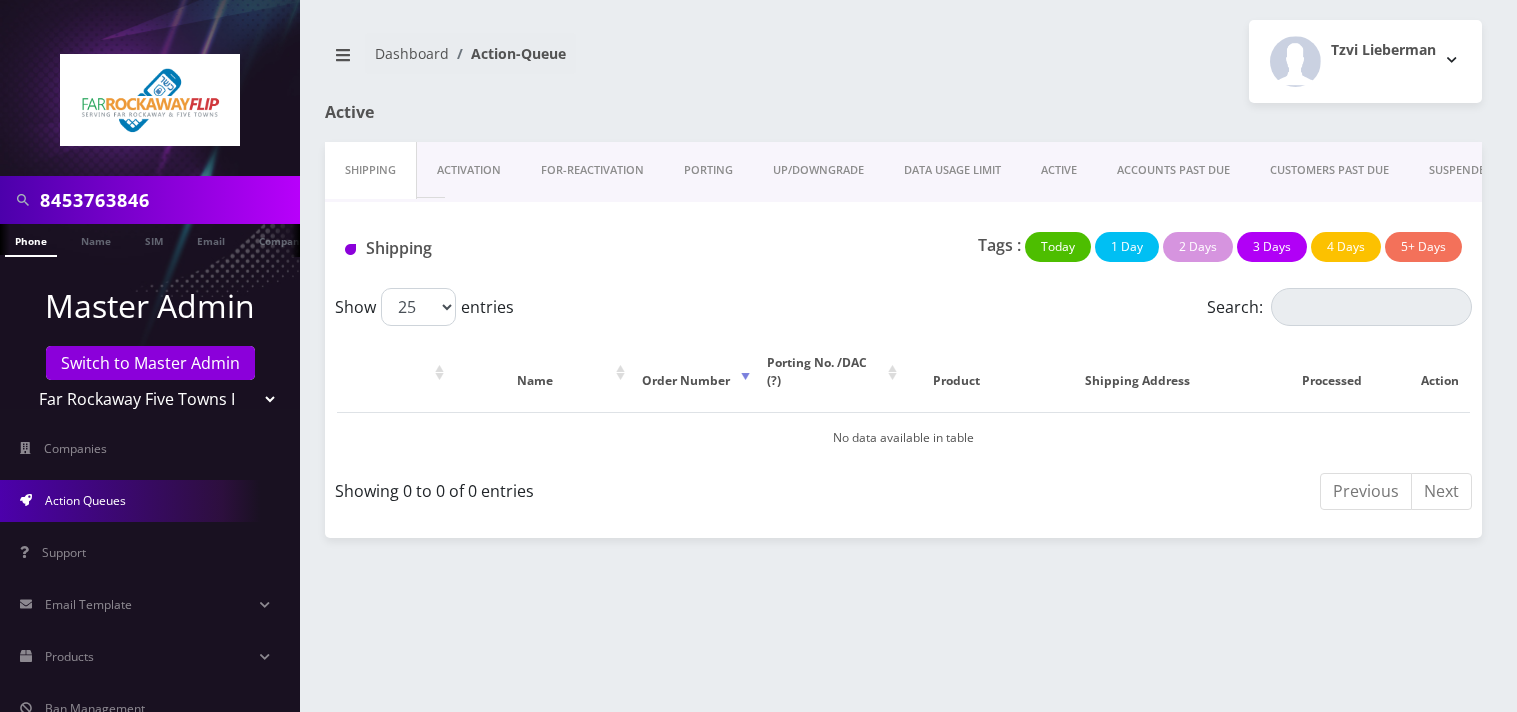 scroll, scrollTop: 0, scrollLeft: 0, axis: both 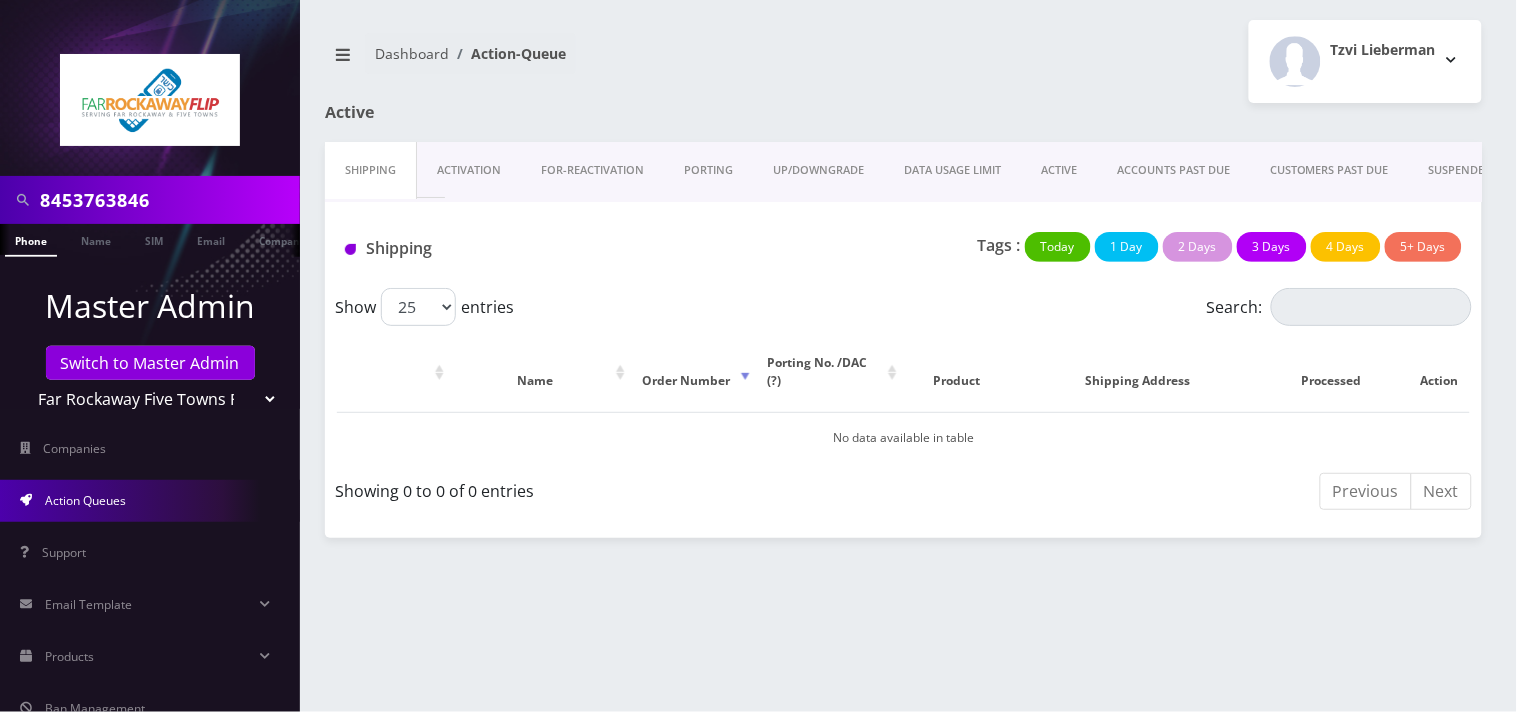 click on "PORTING" at bounding box center (708, 170) 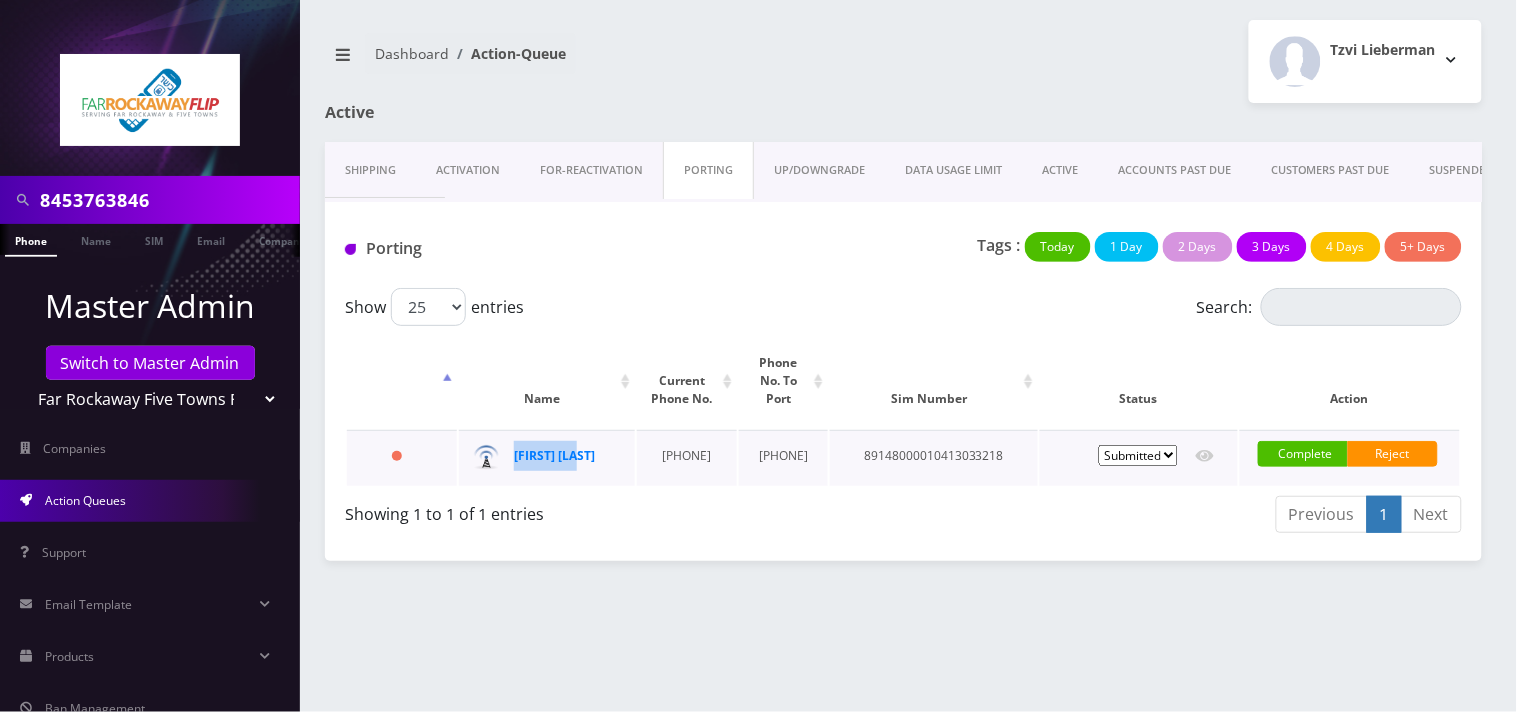 drag, startPoint x: 593, startPoint y: 452, endPoint x: 501, endPoint y: 456, distance: 92.086914 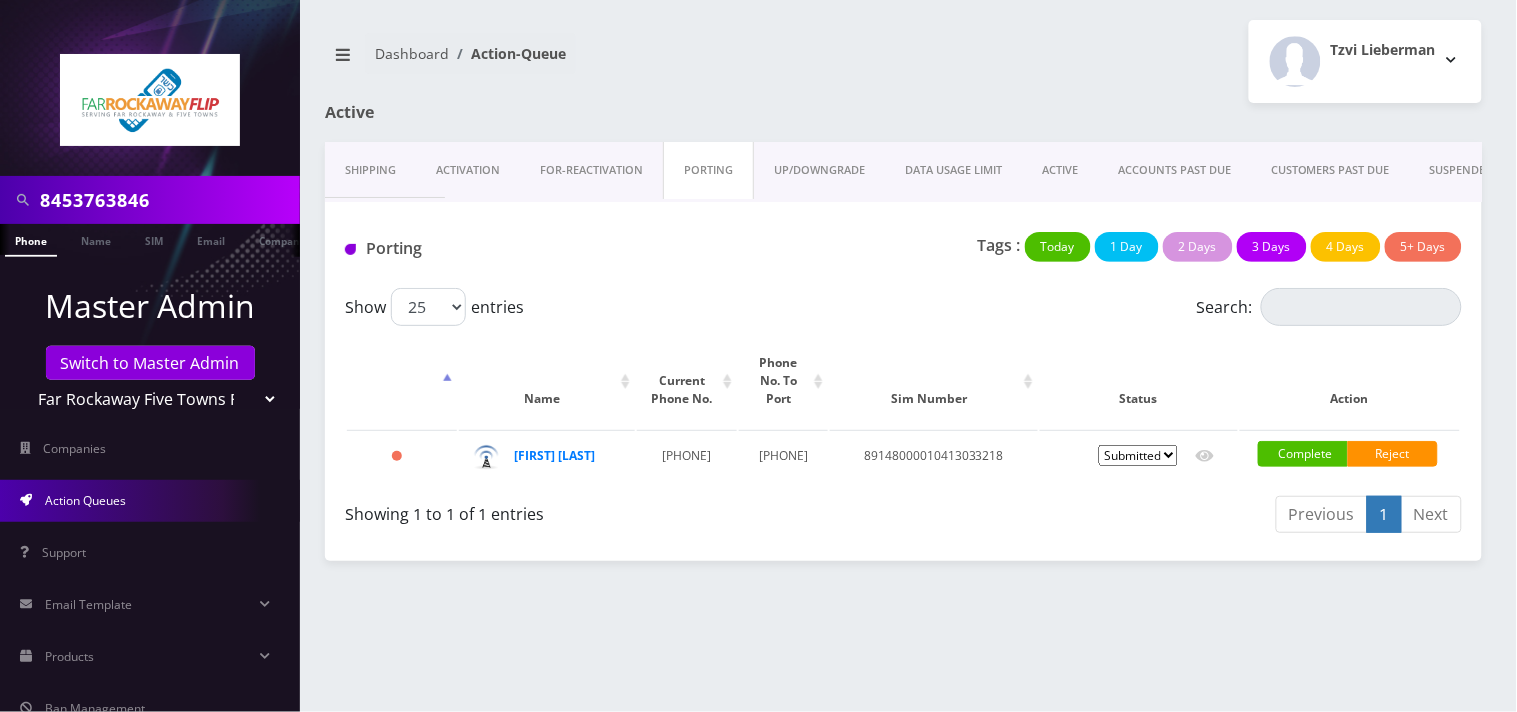 click on "Show  25 50 100 250 500 1000  entries" at bounding box center [764, 307] 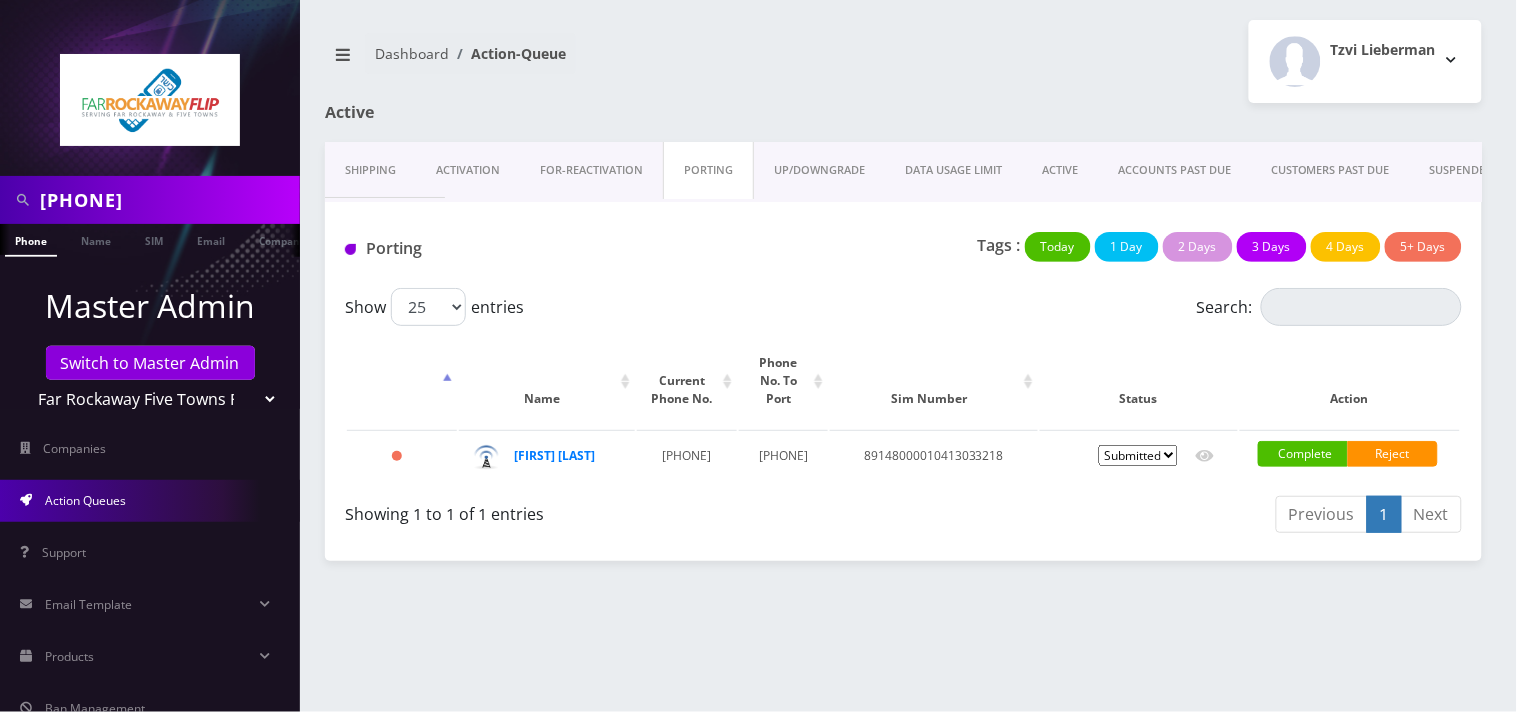 type on "7186125101" 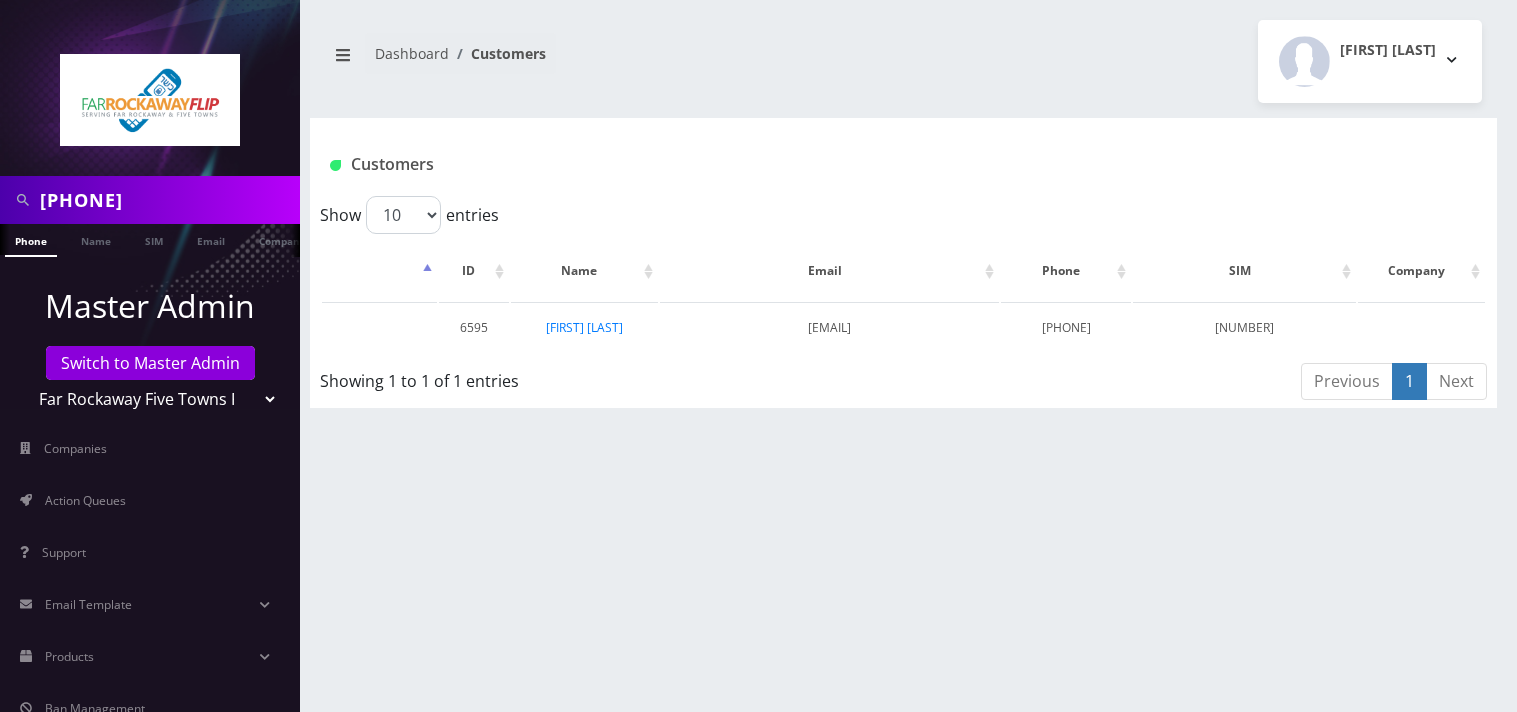 scroll, scrollTop: 0, scrollLeft: 0, axis: both 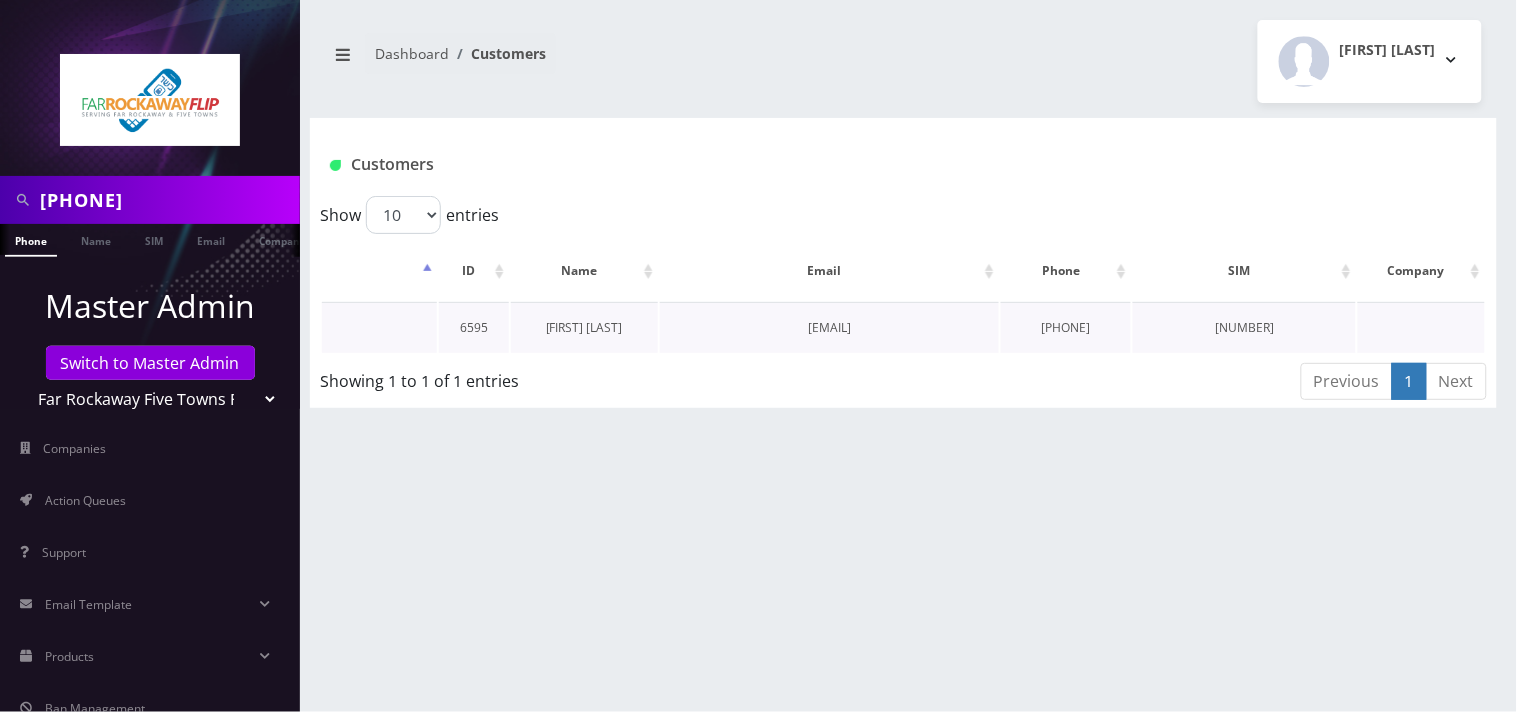 click on "[FIRST] [LAST]" at bounding box center (584, 327) 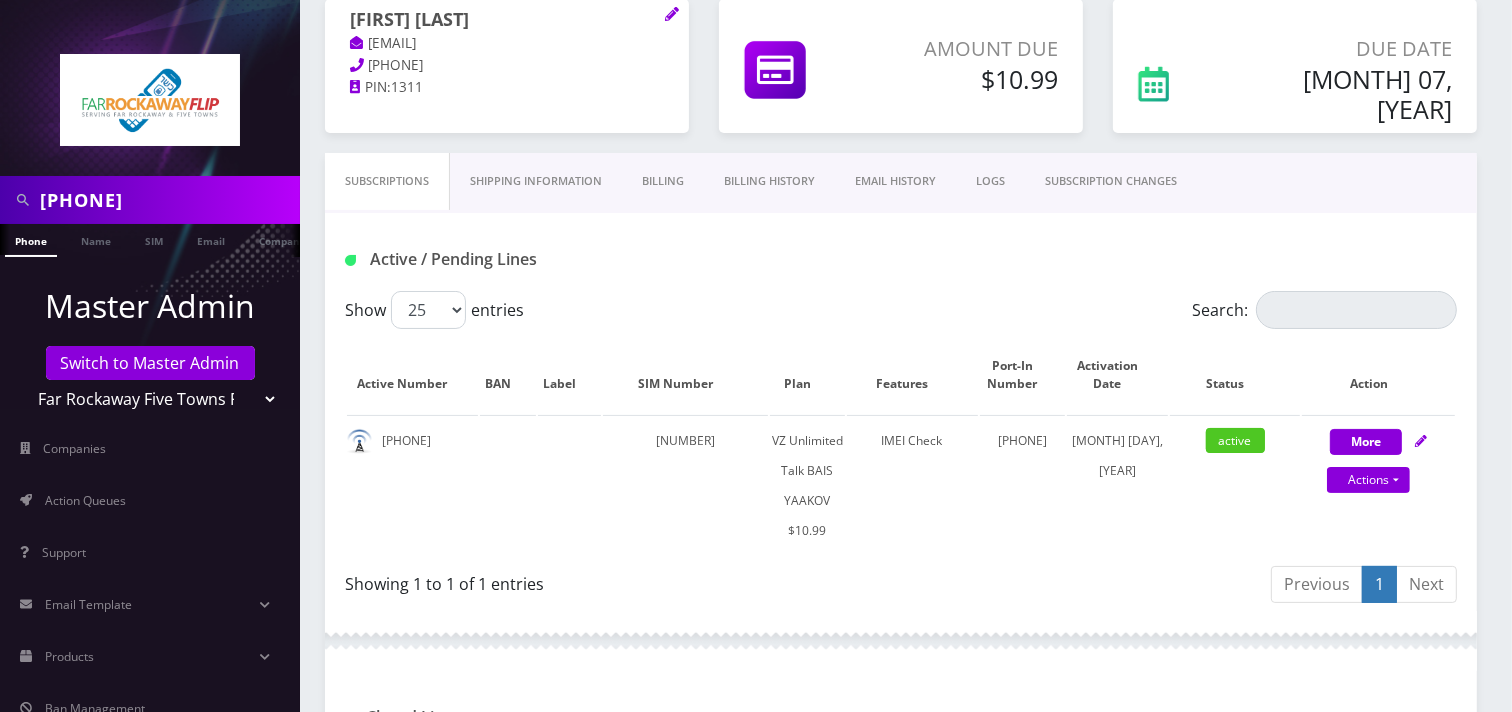 scroll, scrollTop: 0, scrollLeft: 0, axis: both 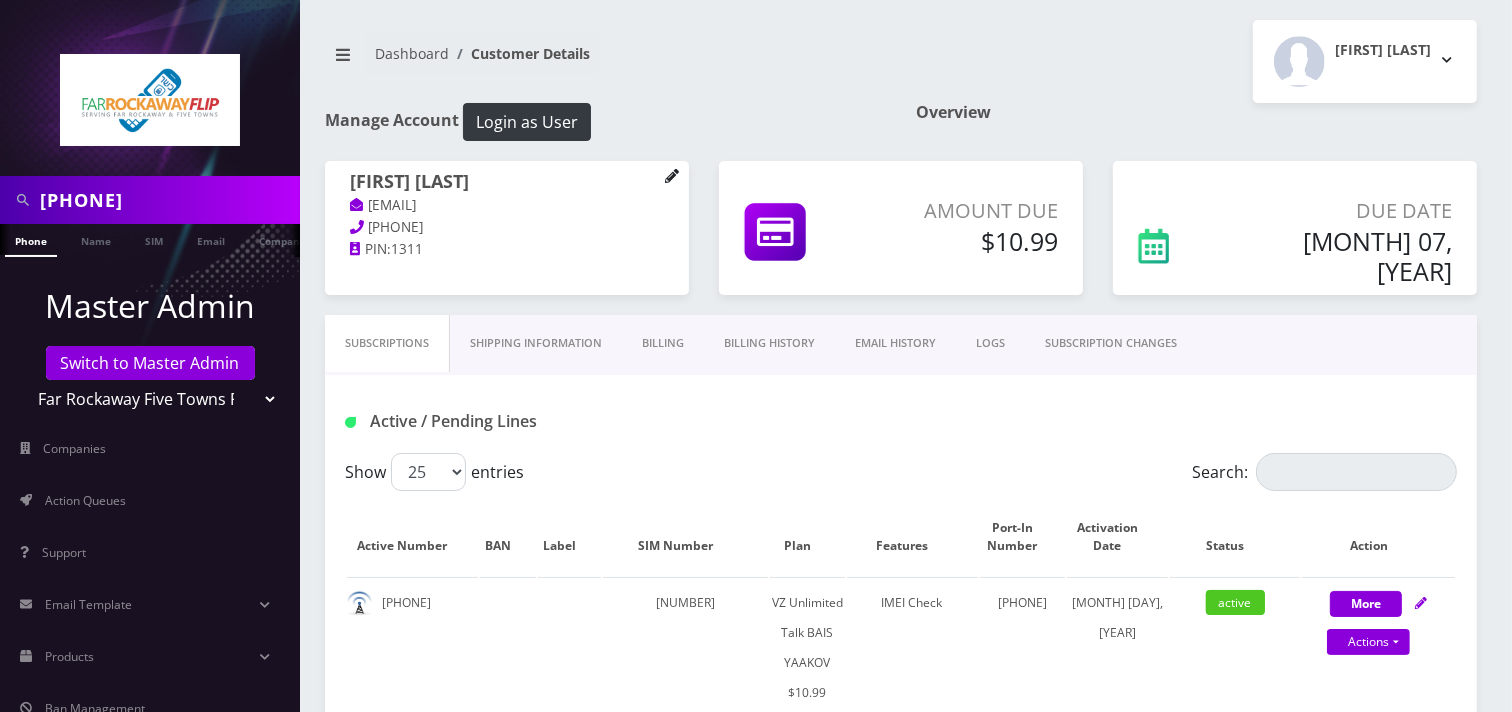 click at bounding box center (671, 175) 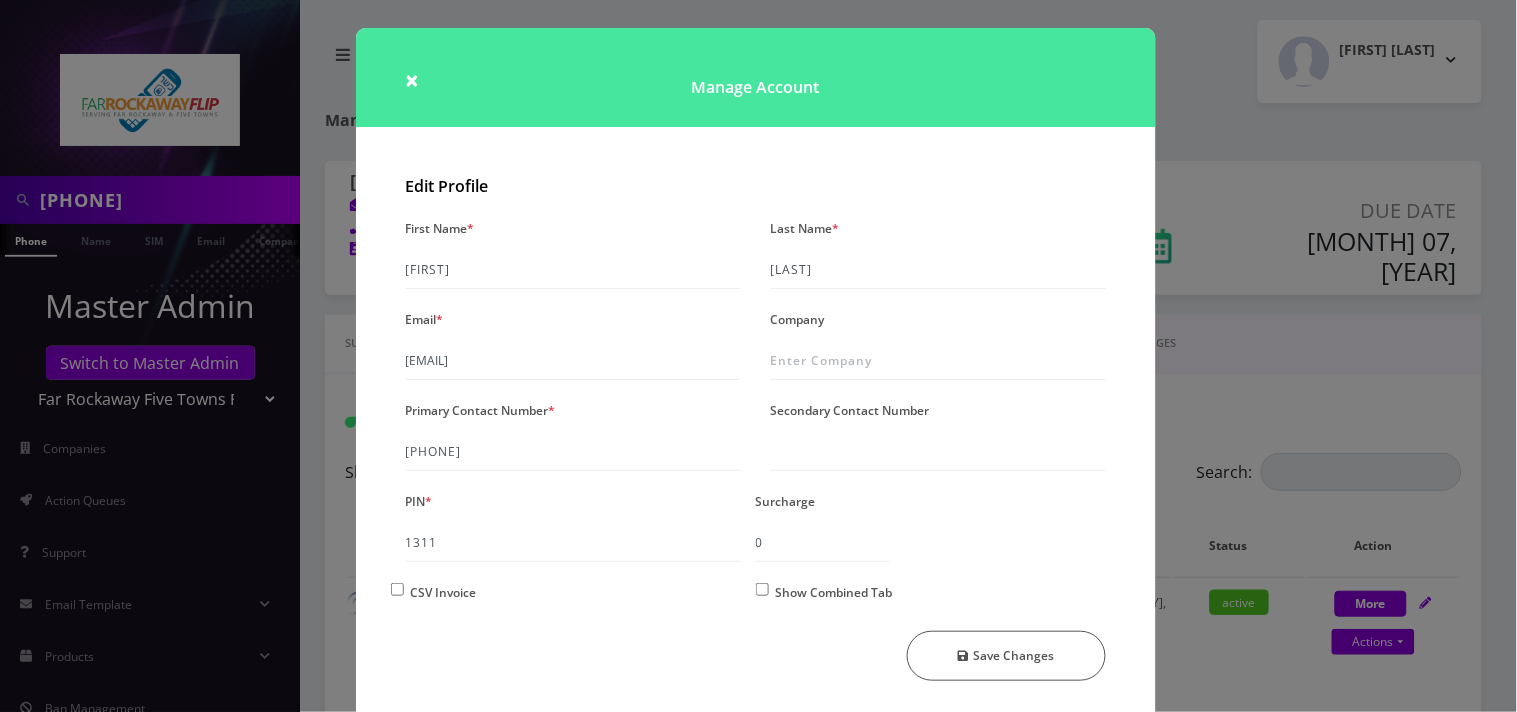 click on "Manage Account
First Name  *
[FIRST]
Last Name  *
[LAST]
Email  *
tlieberm+1252550000525@[EXAMPLE].com
Company
Primary Contact Number  *
[PHONE]
Secondary Contact Number
PIN  * 1311" at bounding box center [758, 356] 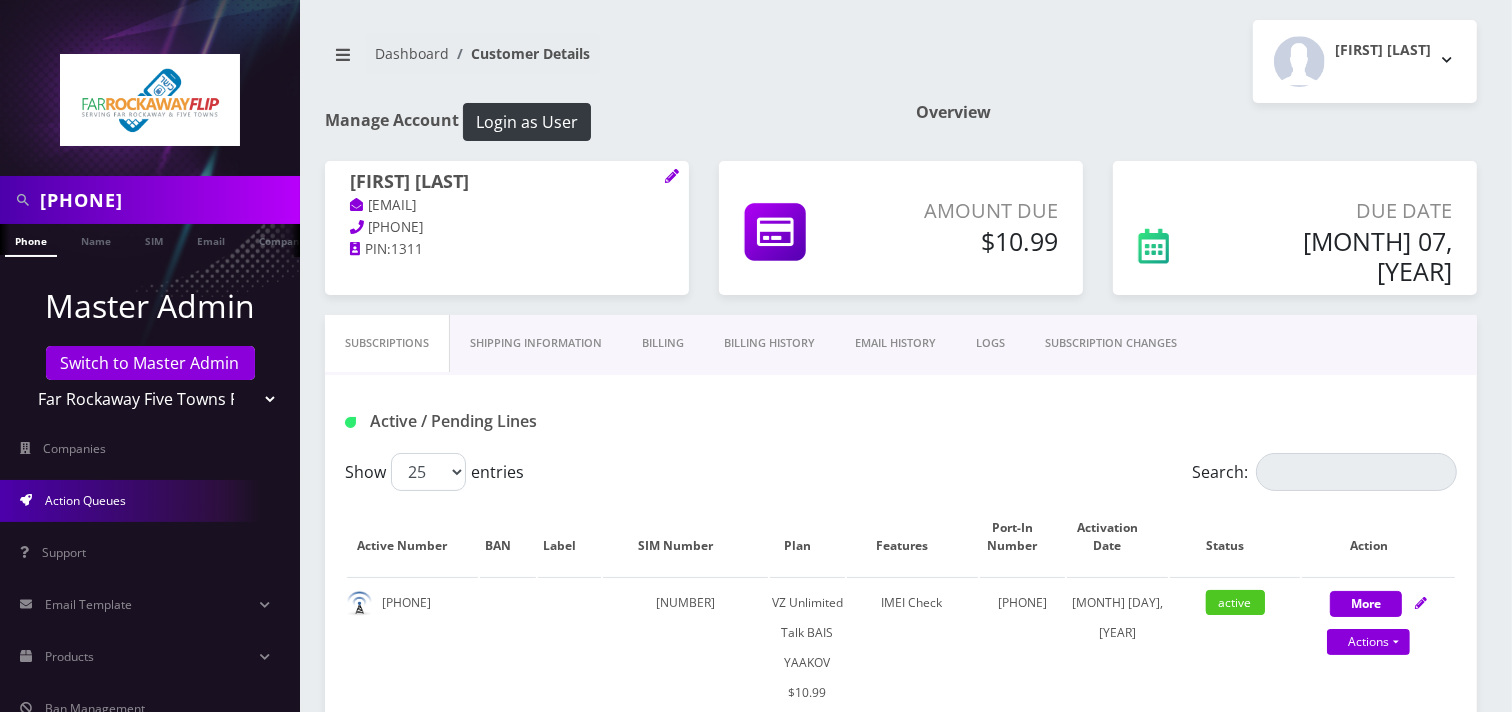 click on "Action Queues" at bounding box center [85, 500] 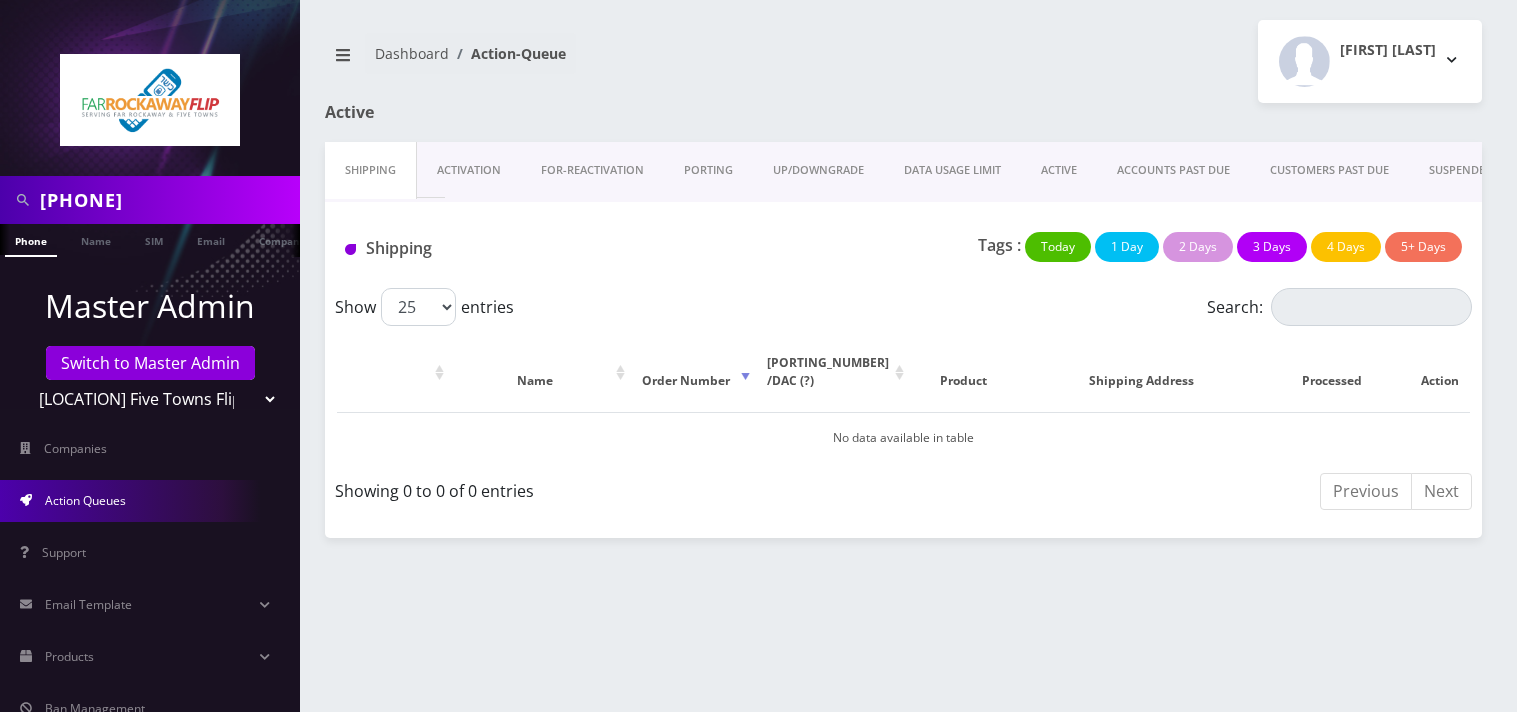 scroll, scrollTop: 0, scrollLeft: 0, axis: both 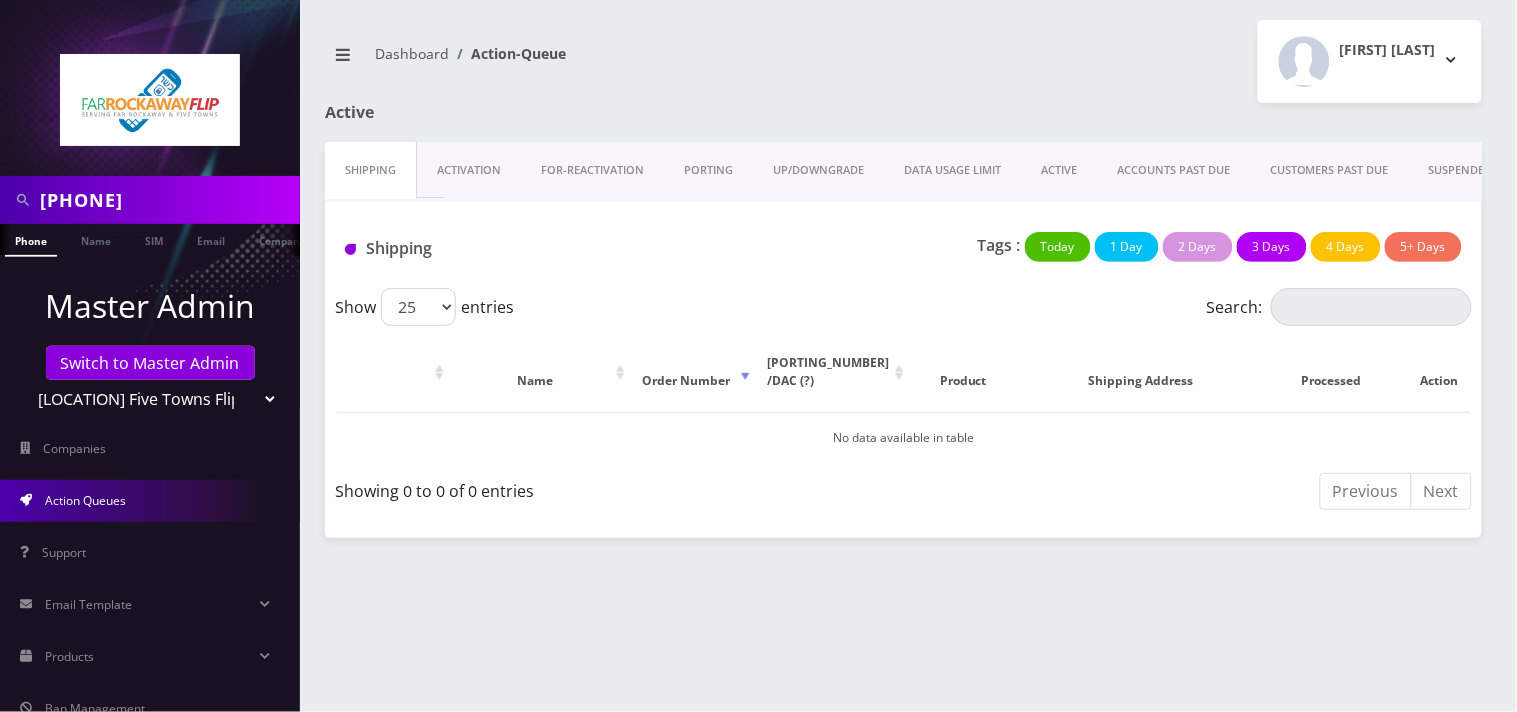 click on "PORTING" at bounding box center [708, 170] 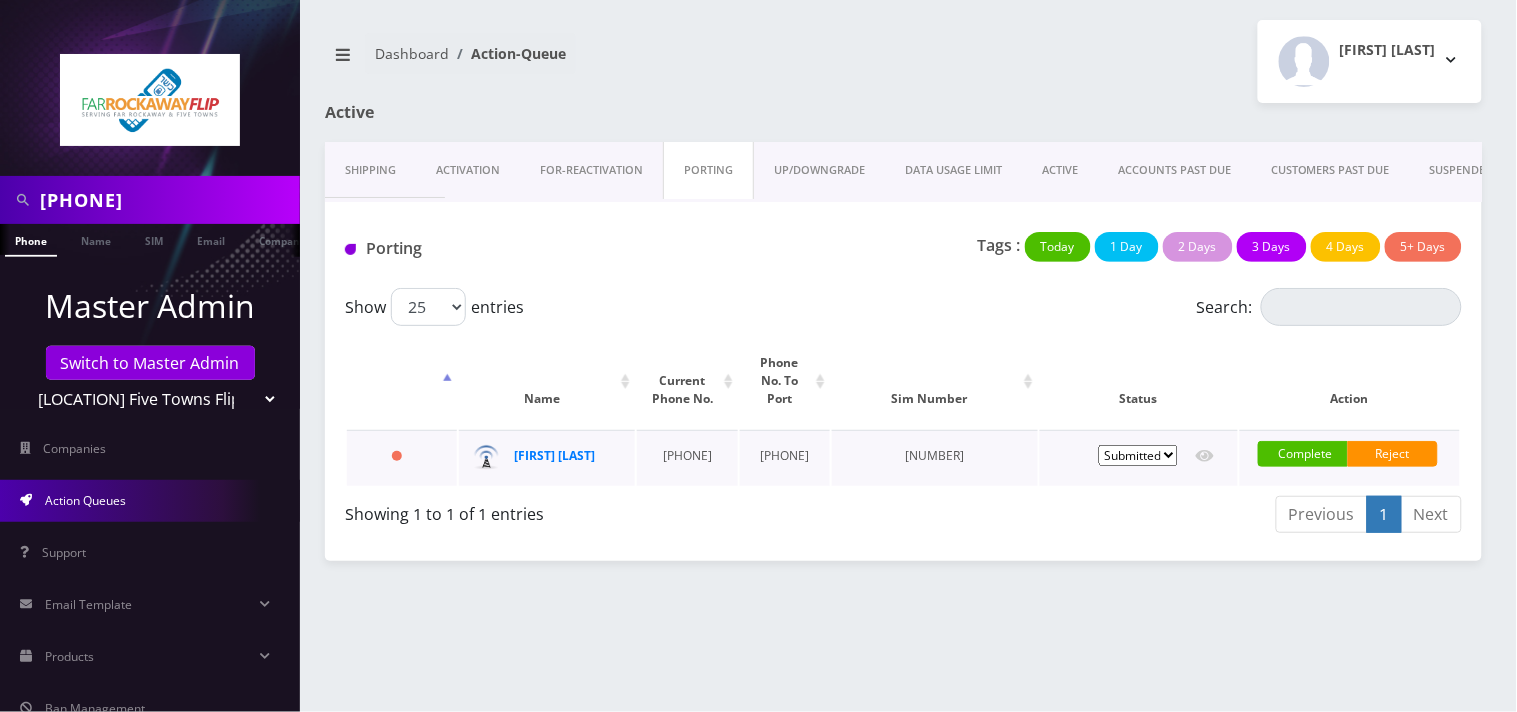 click on "[PHONE]" at bounding box center (687, 458) 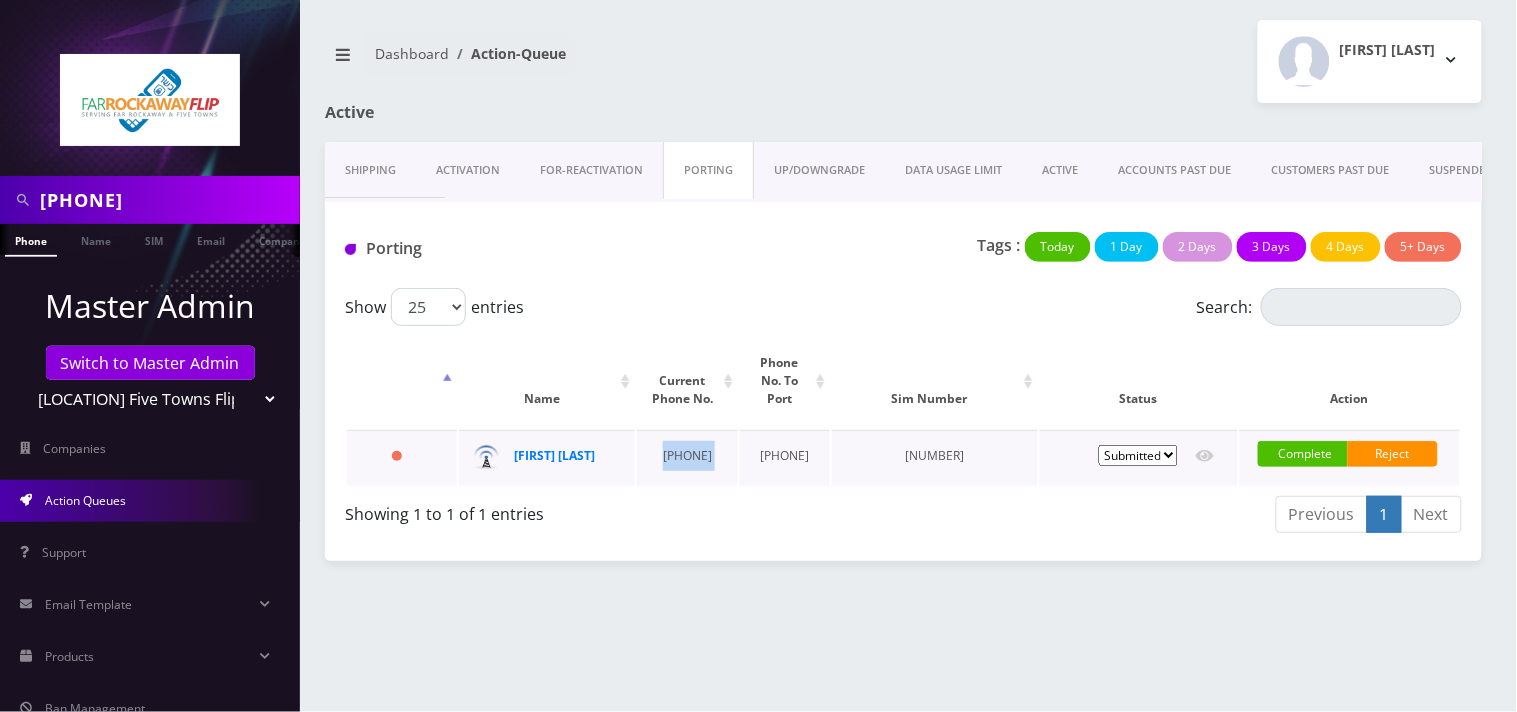click on "[PHONE]" at bounding box center (687, 458) 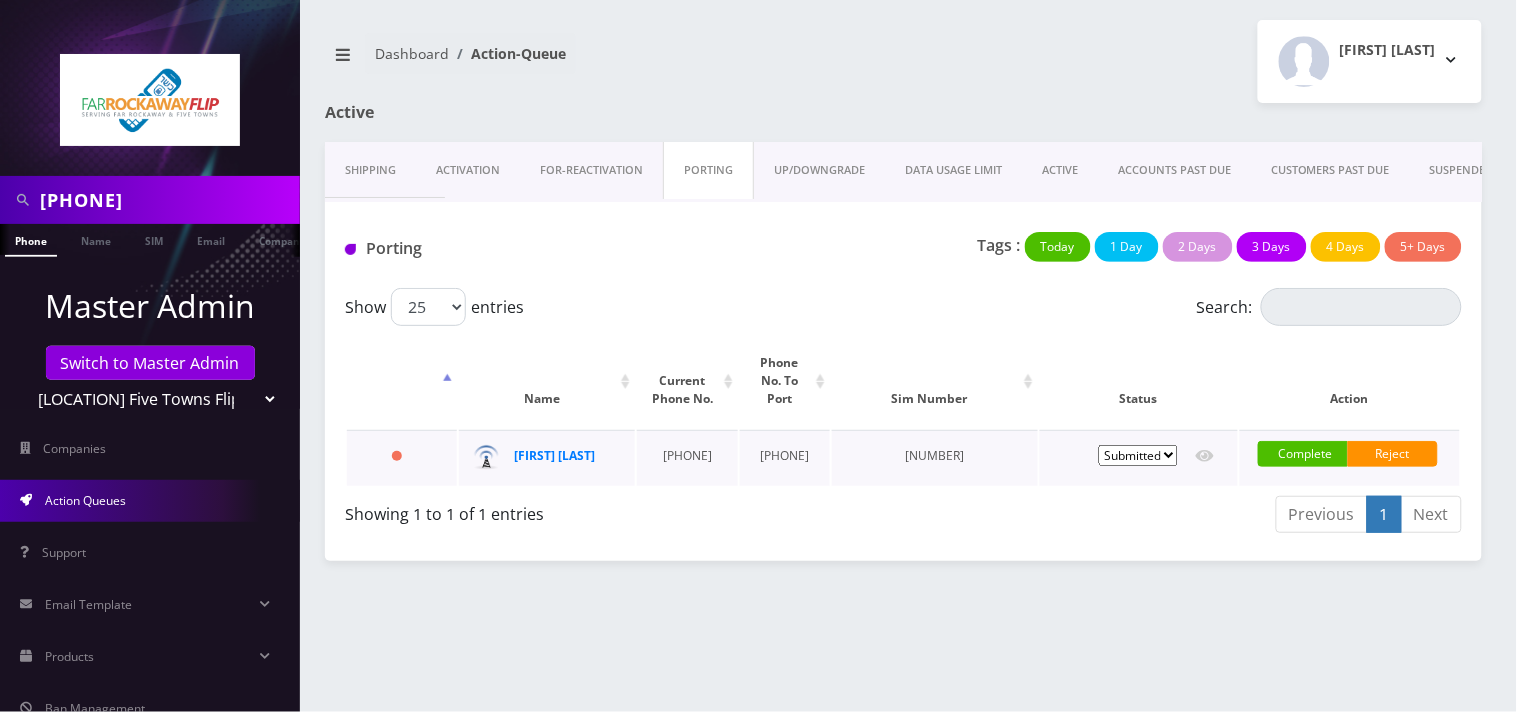 click on "[PHONE]" at bounding box center [785, 458] 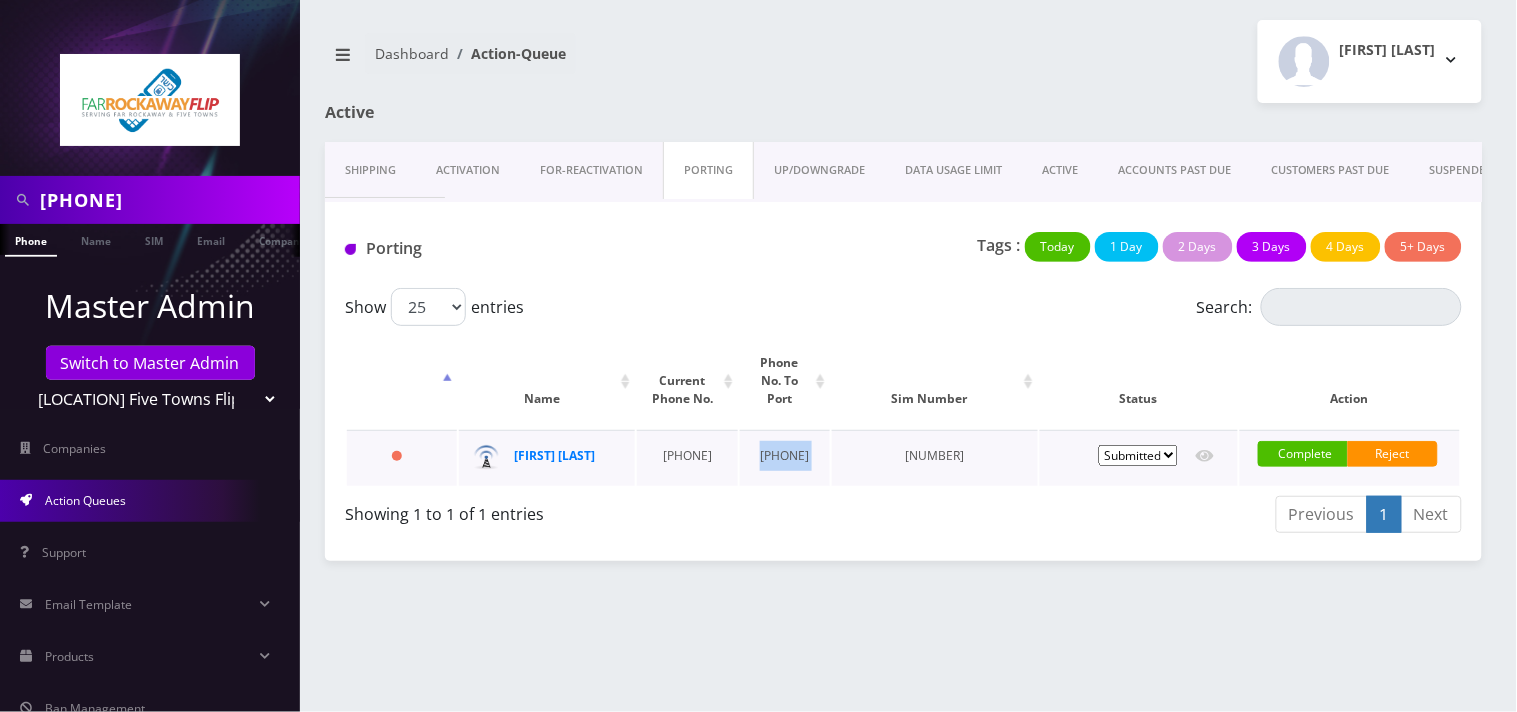 click on "[PHONE]" at bounding box center (785, 458) 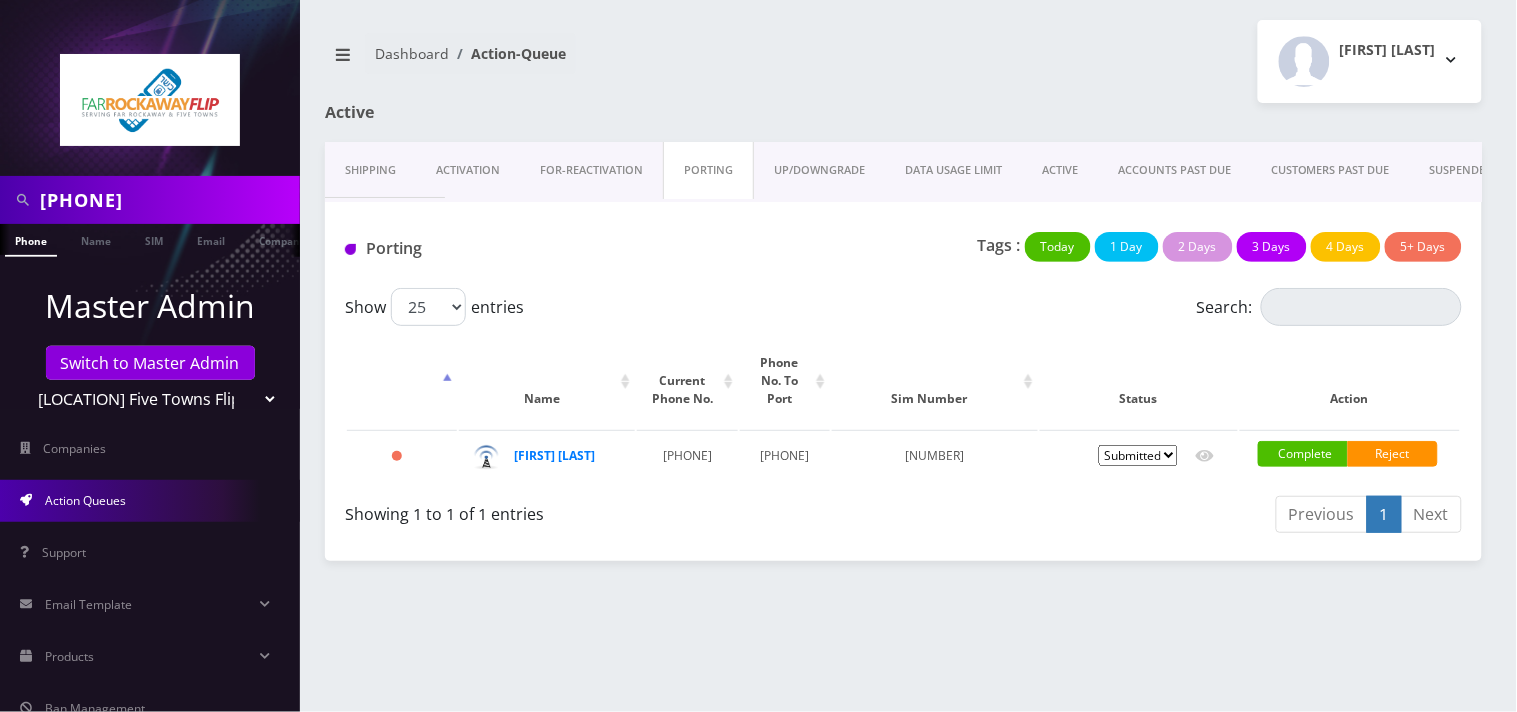 click on "Shipping
Activation
FOR-REActivation
PORTING
UP/DOWNGRADE
DATA USAGE LIMIT
ACTIVE
ACCOUNTS PAST DUE
CUSTOMERS PAST DUE
SUSPENDED
CLOSED
Shipping
Tags :
Today
1 Day 2 Days" at bounding box center (903, 351) 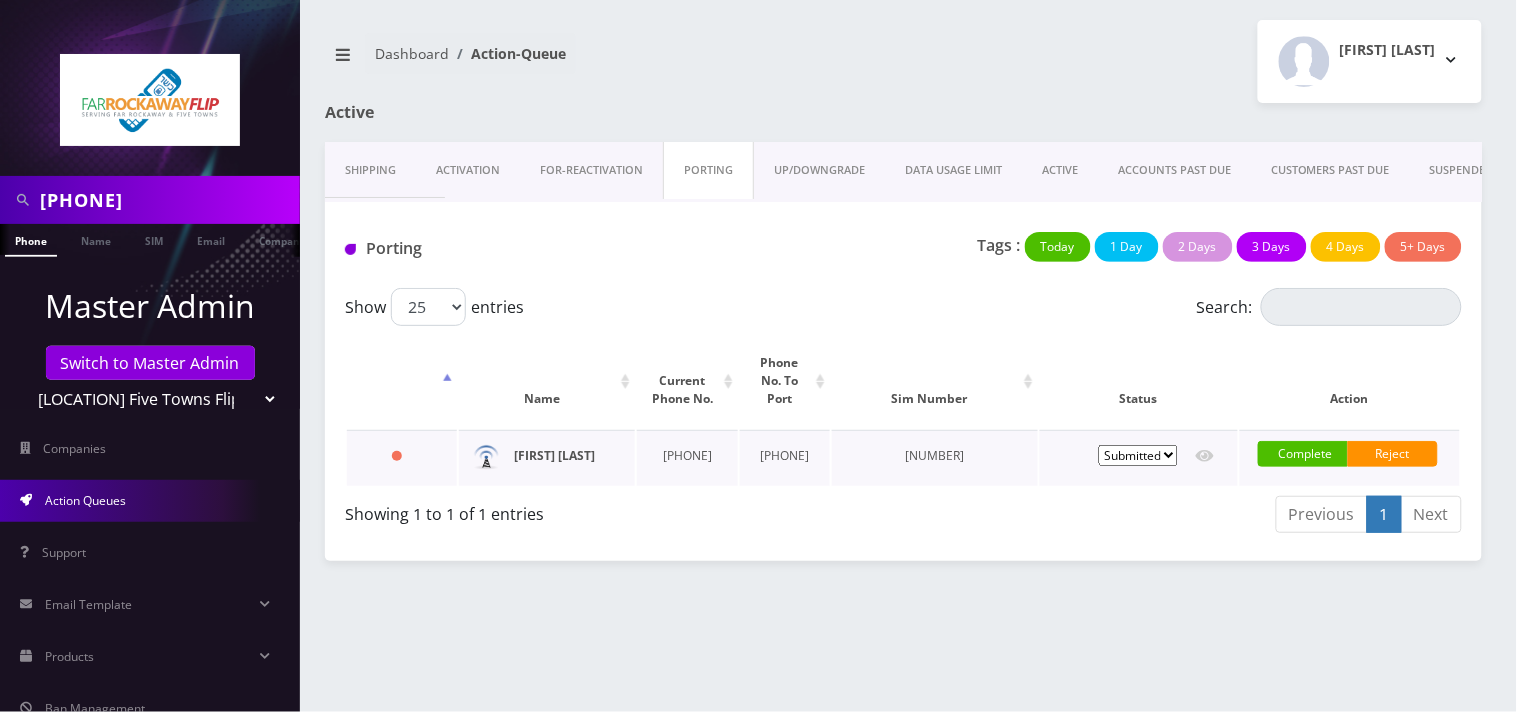click on "[FIRST] [LAST]" at bounding box center [554, 455] 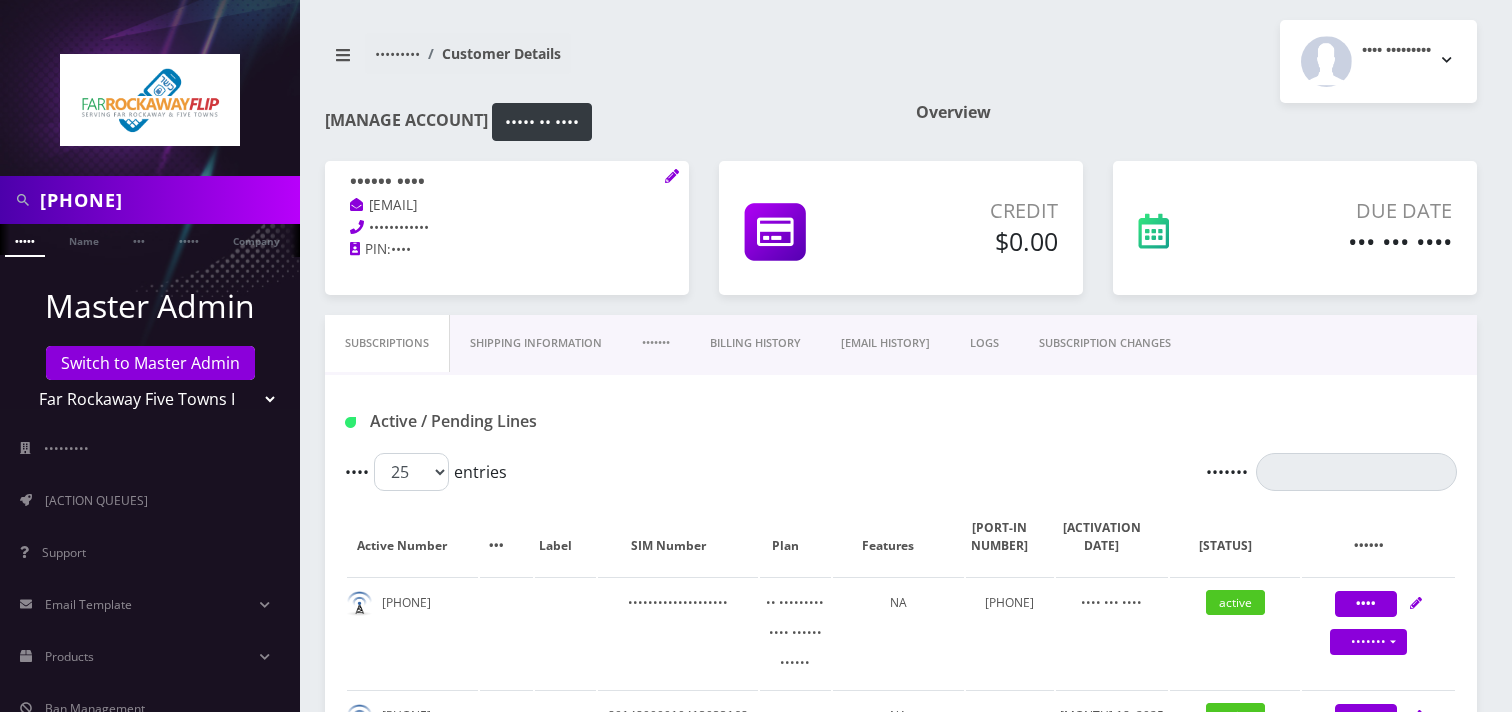 scroll, scrollTop: 1133, scrollLeft: 0, axis: vertical 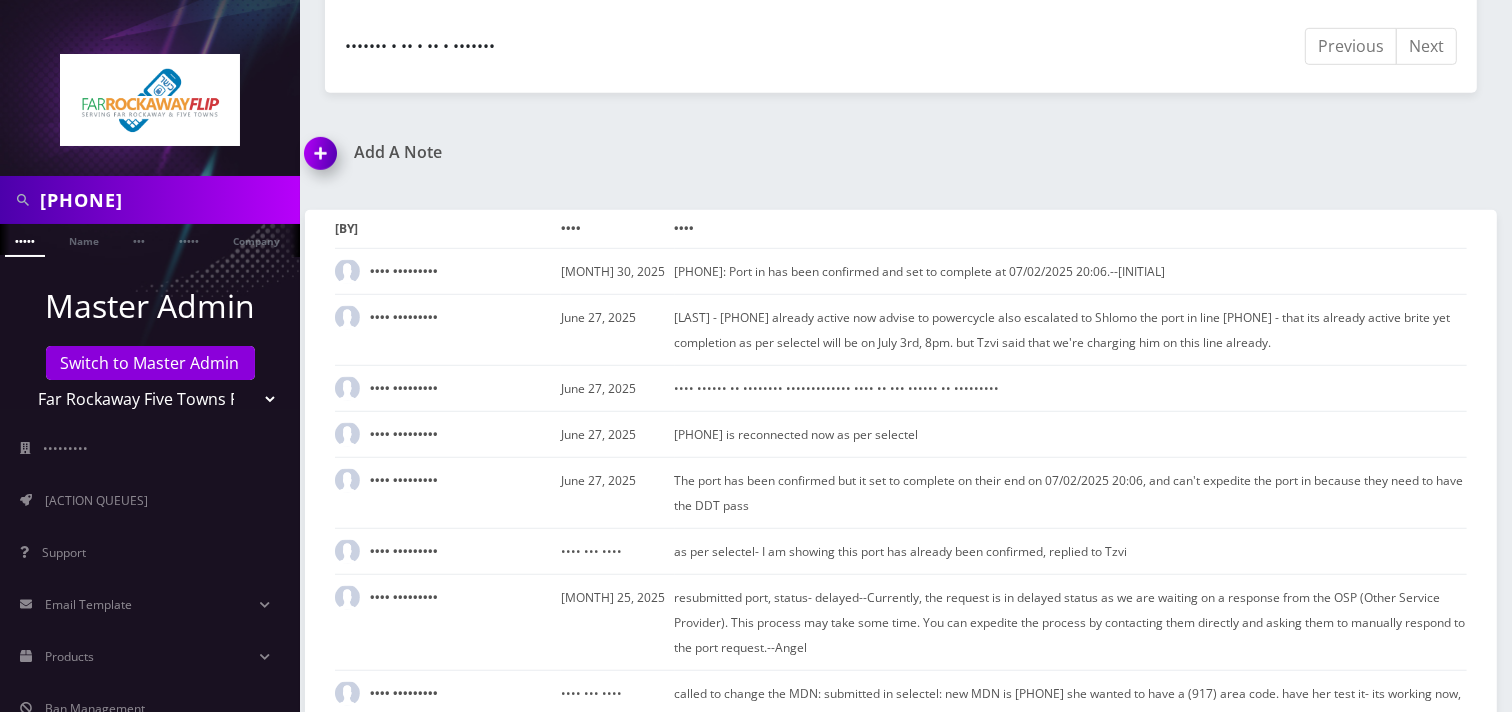 click at bounding box center [324, 160] 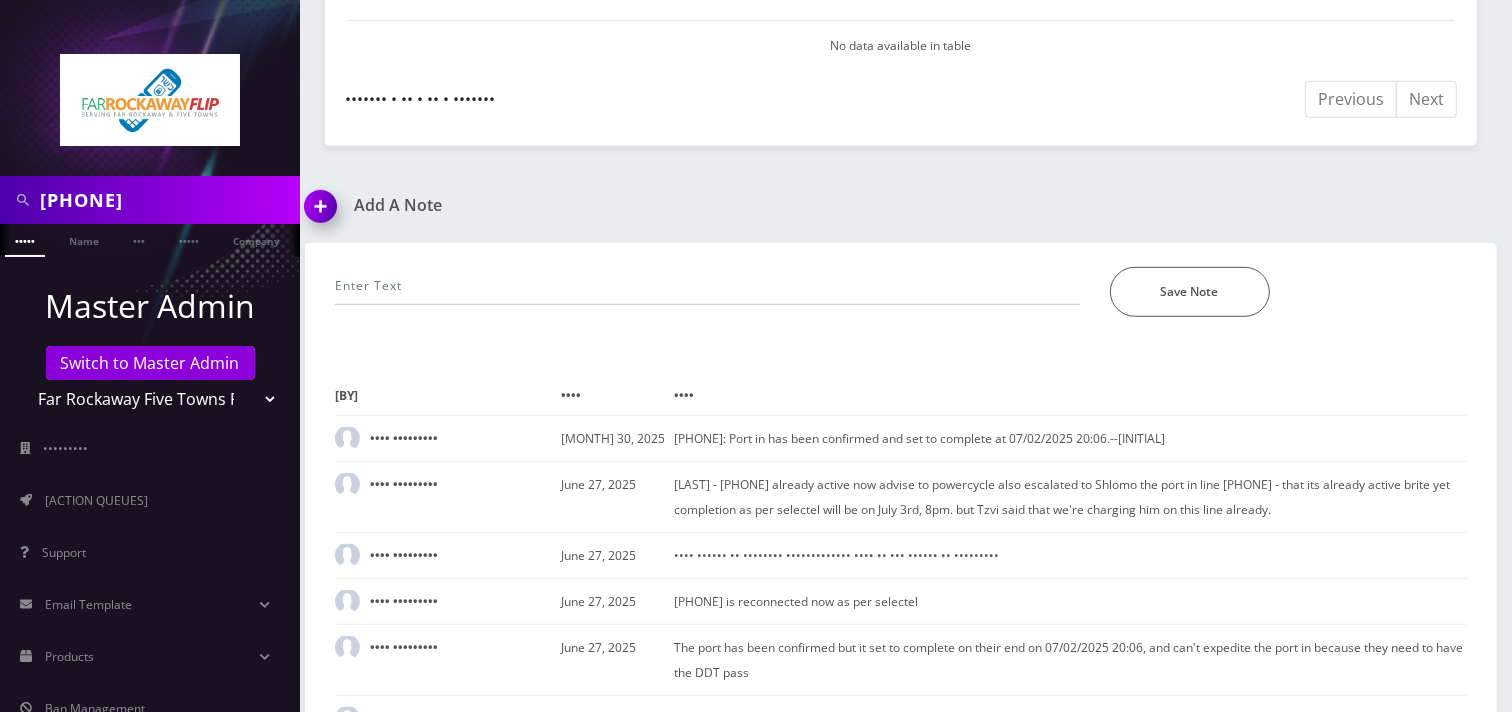 scroll, scrollTop: 1065, scrollLeft: 0, axis: vertical 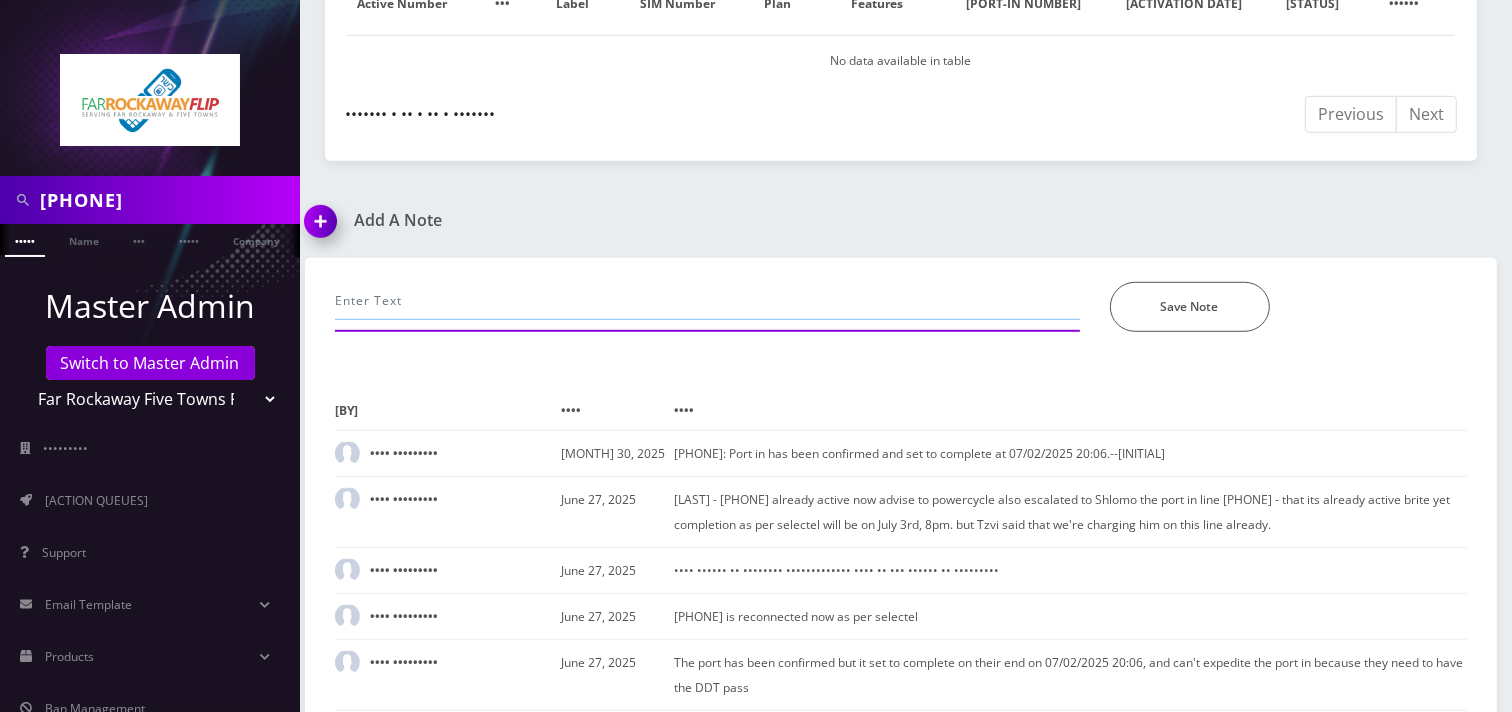 click at bounding box center (707, 301) 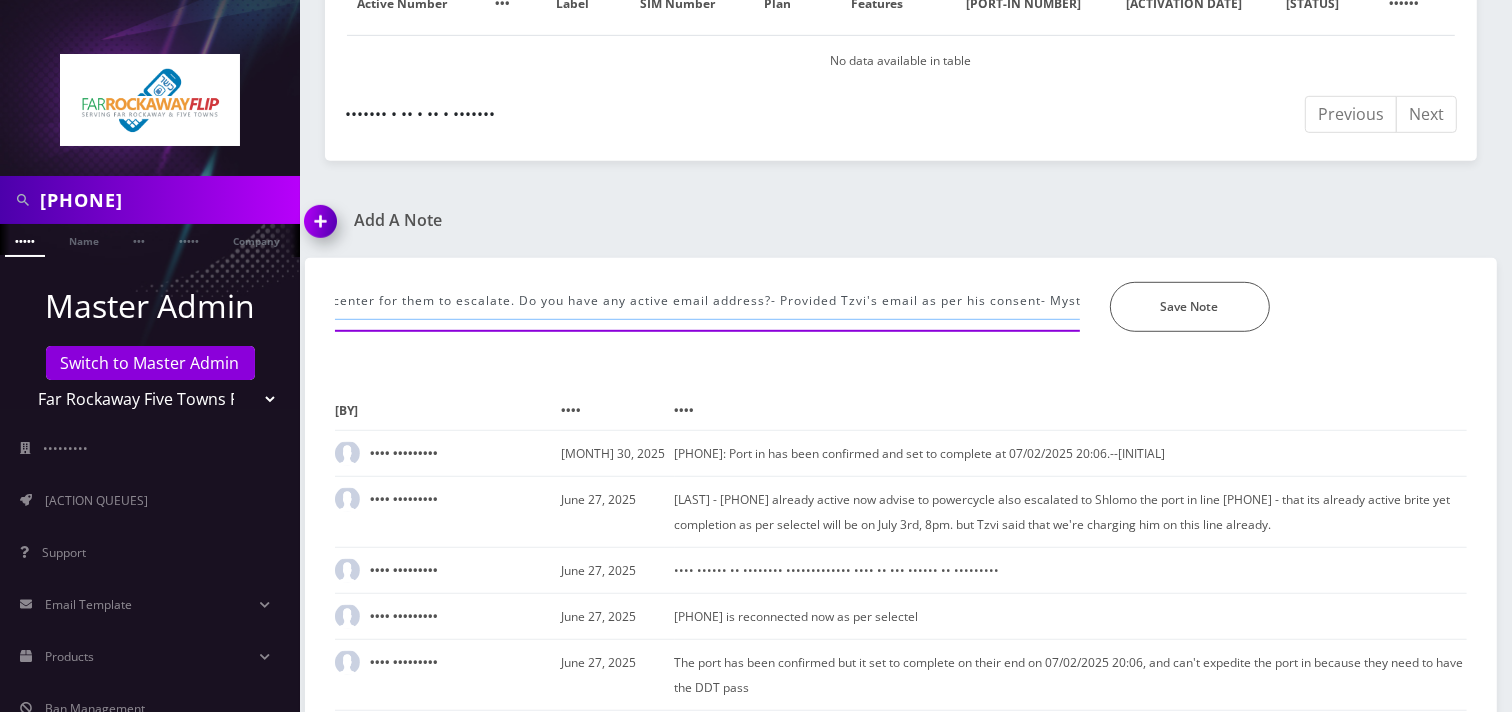 scroll, scrollTop: 0, scrollLeft: 487, axis: horizontal 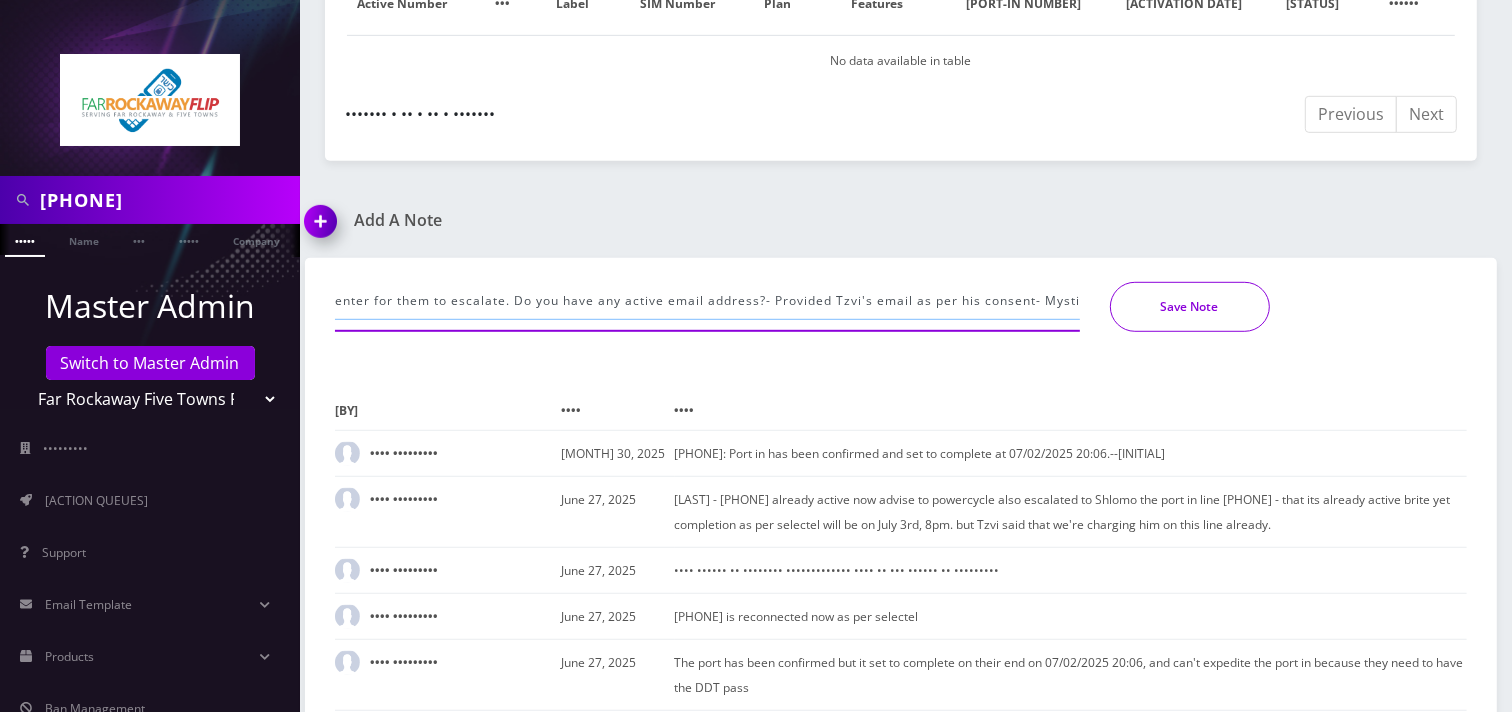 type on "Still showing delayed in our backend. I will be forwarding this to our port center for them to escalate. Do you have any active email address?- Provided Tzvi's email as per his consent- Mysti" 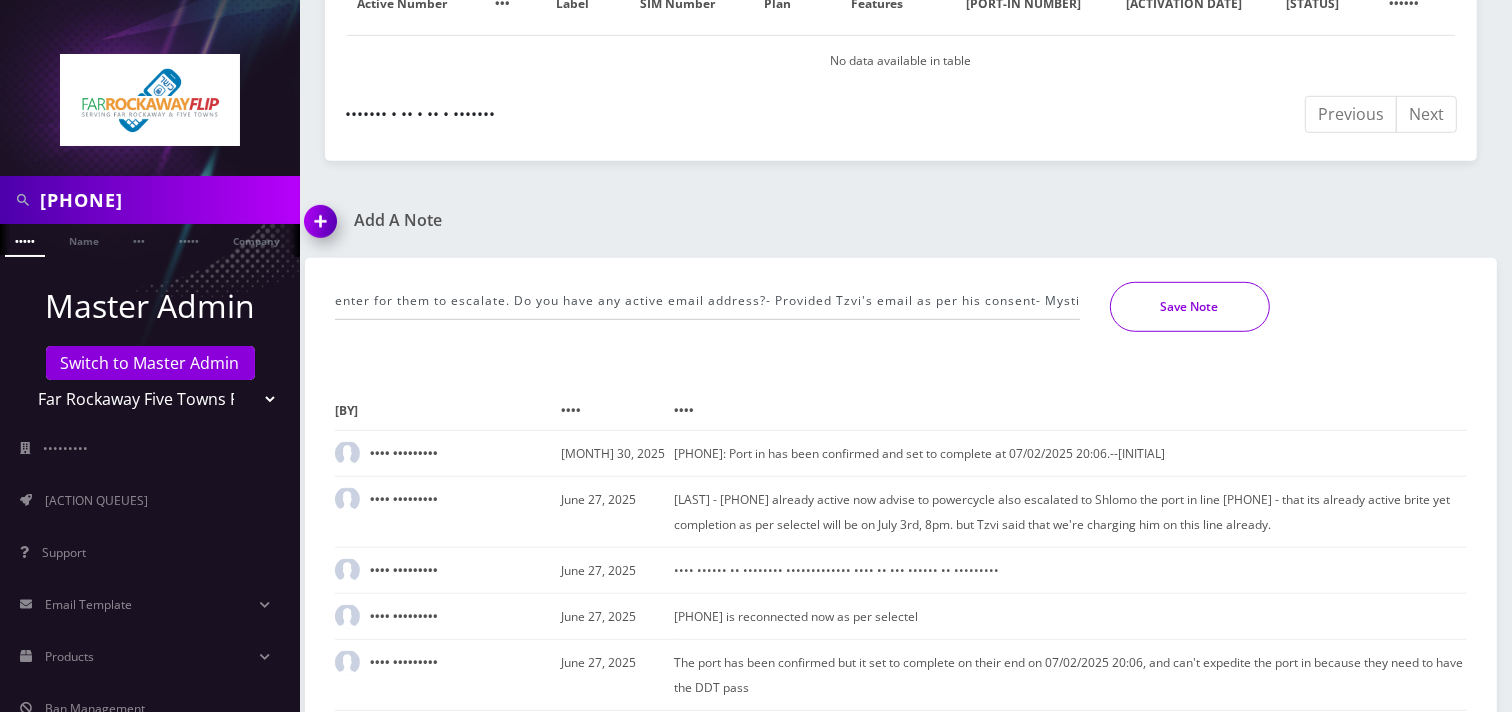click on "Save Note" at bounding box center [1190, 307] 